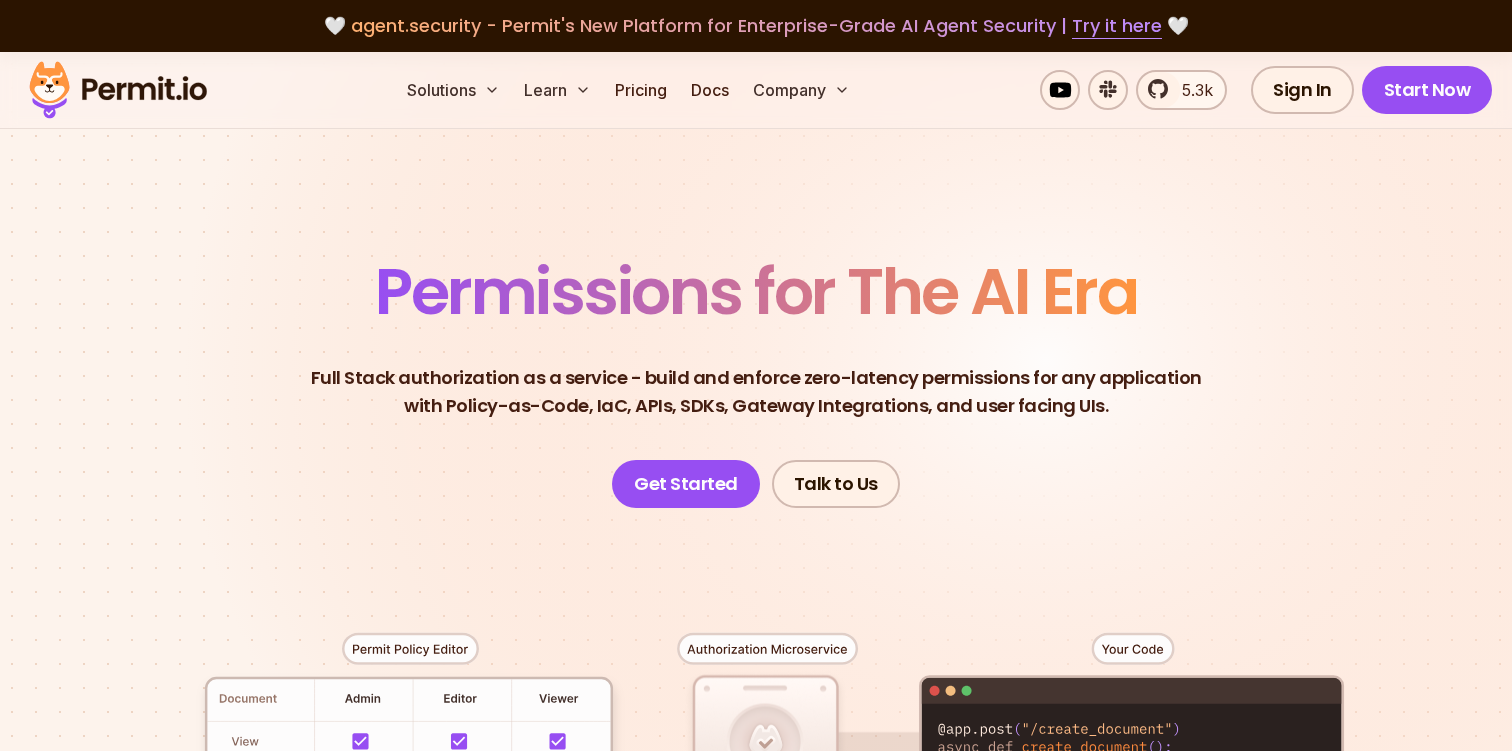 scroll, scrollTop: 5605, scrollLeft: 0, axis: vertical 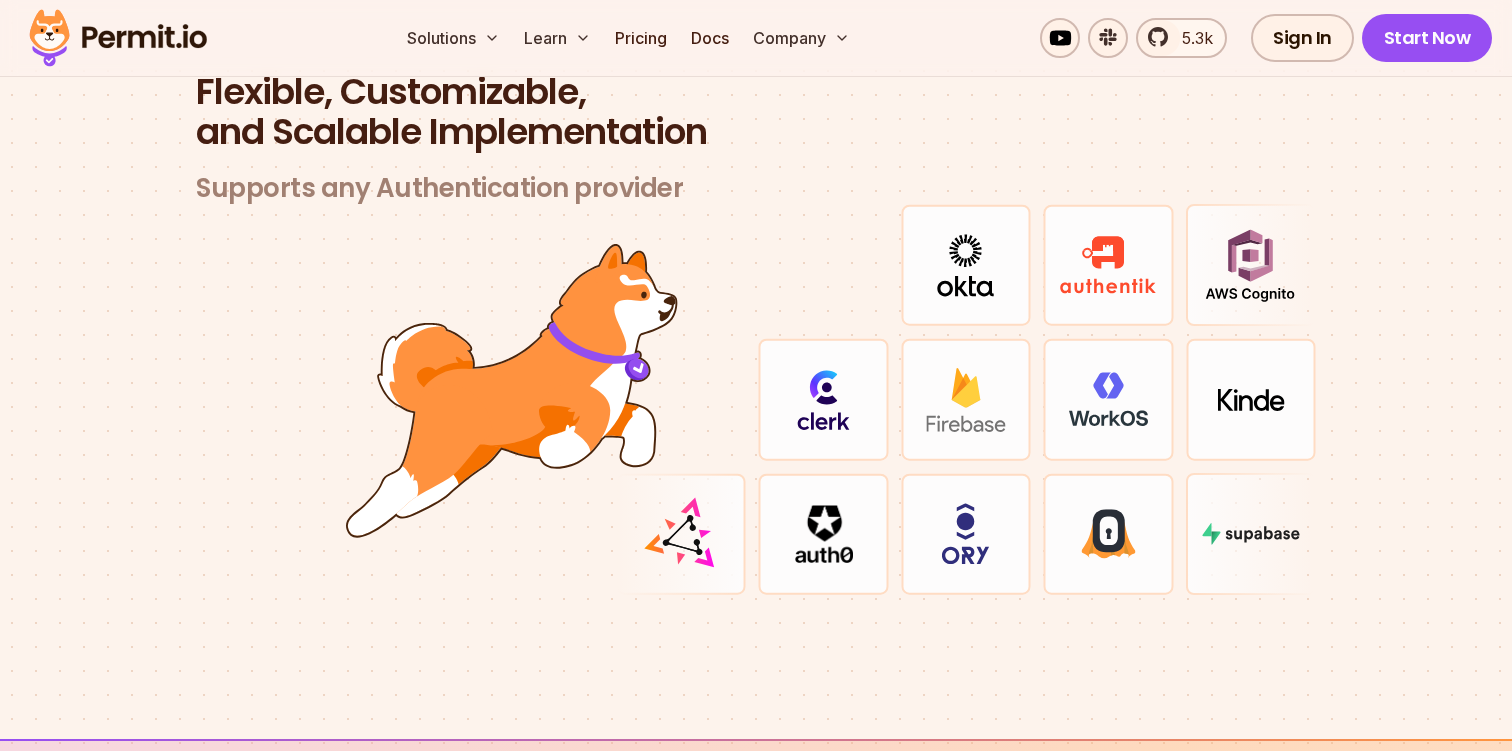 click on "Flexible, Customizable,  and Scalable Implementation Supports any Authentication provider" at bounding box center [756, 358] 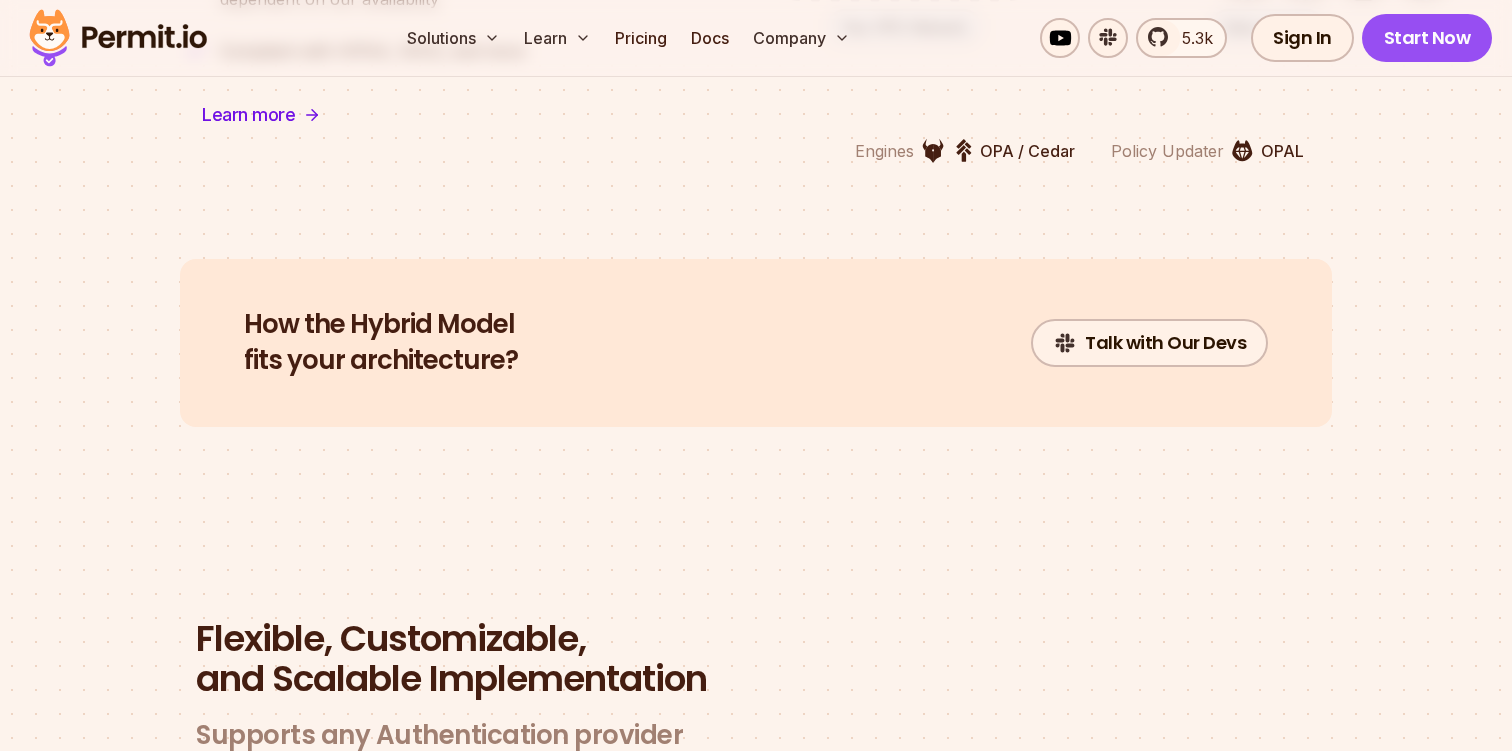 scroll, scrollTop: 5126, scrollLeft: 0, axis: vertical 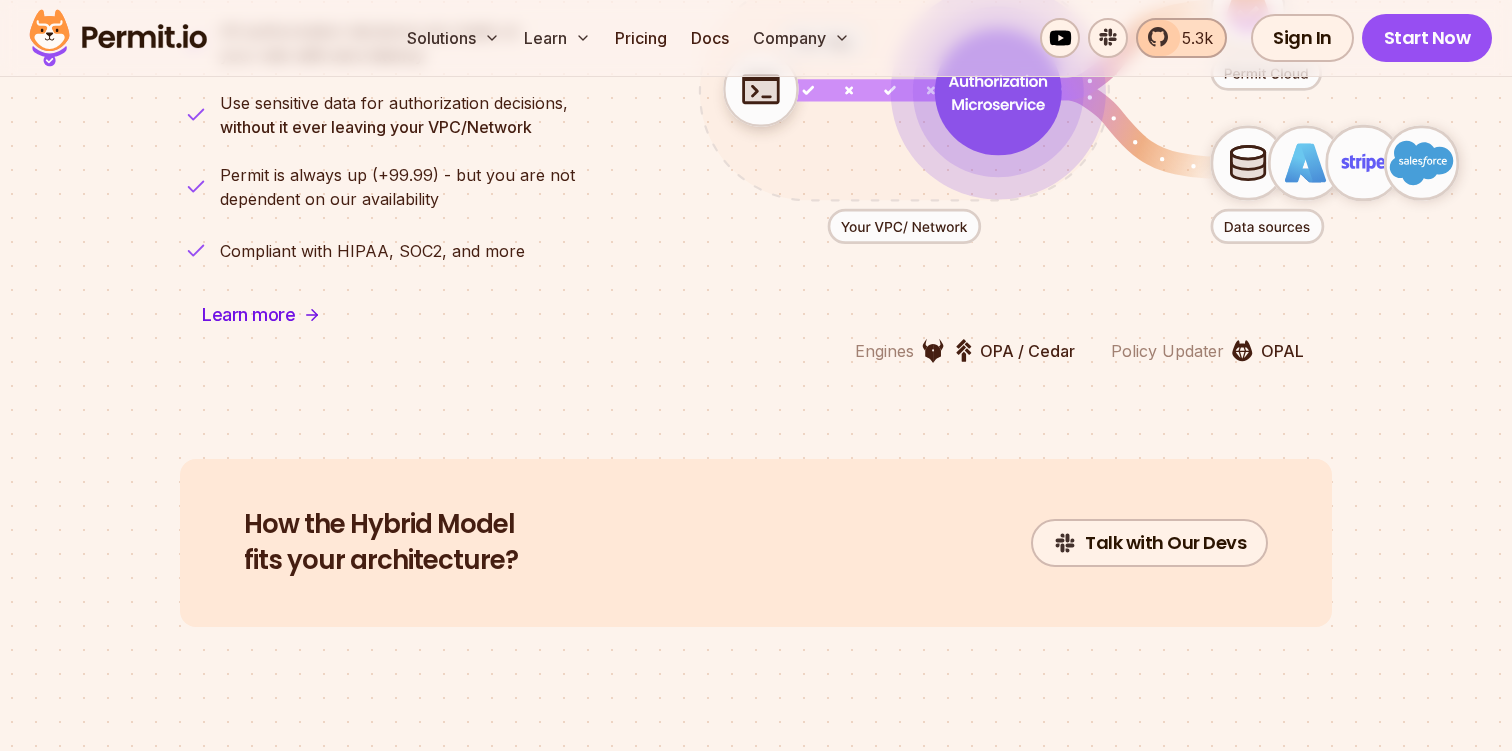 click on "5.3k" at bounding box center (1191, 38) 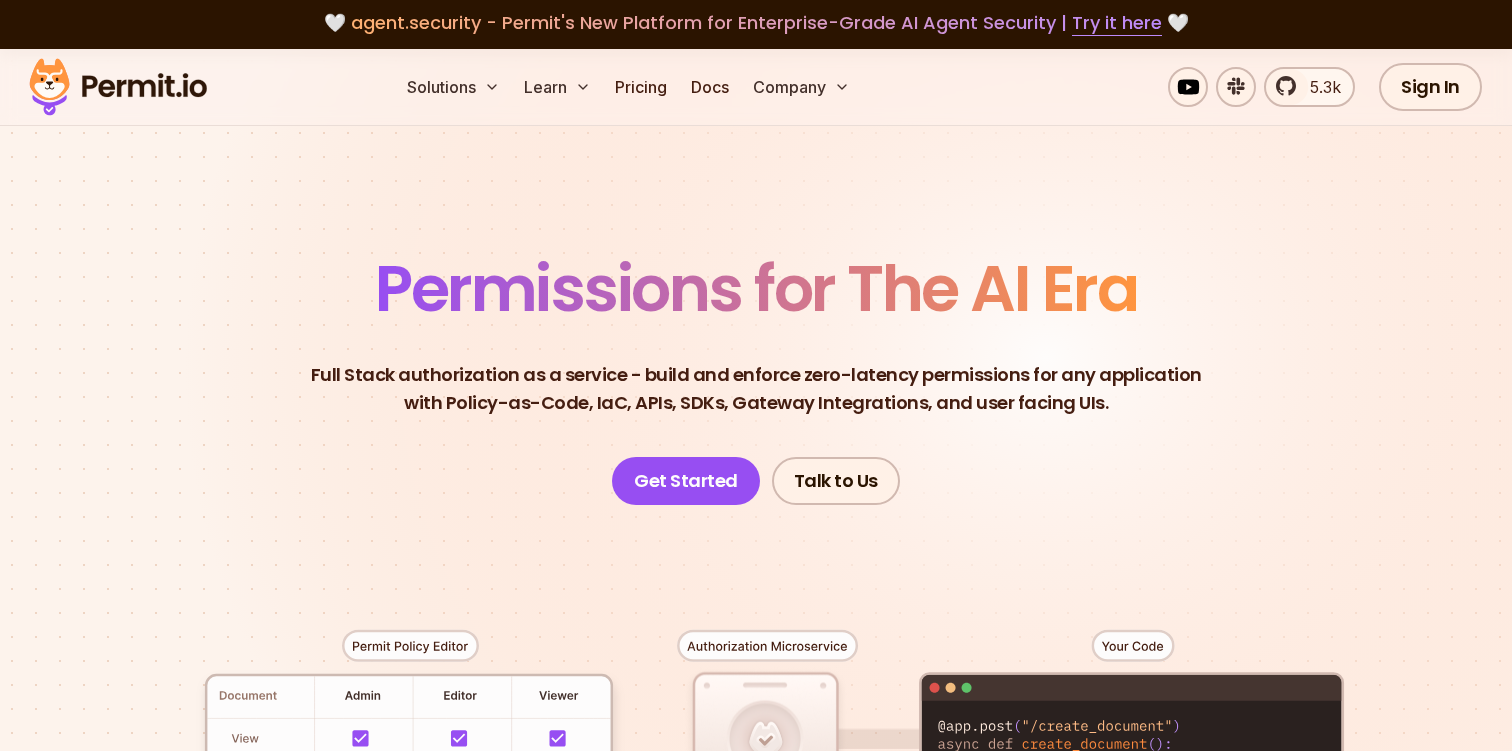 scroll, scrollTop: 0, scrollLeft: 0, axis: both 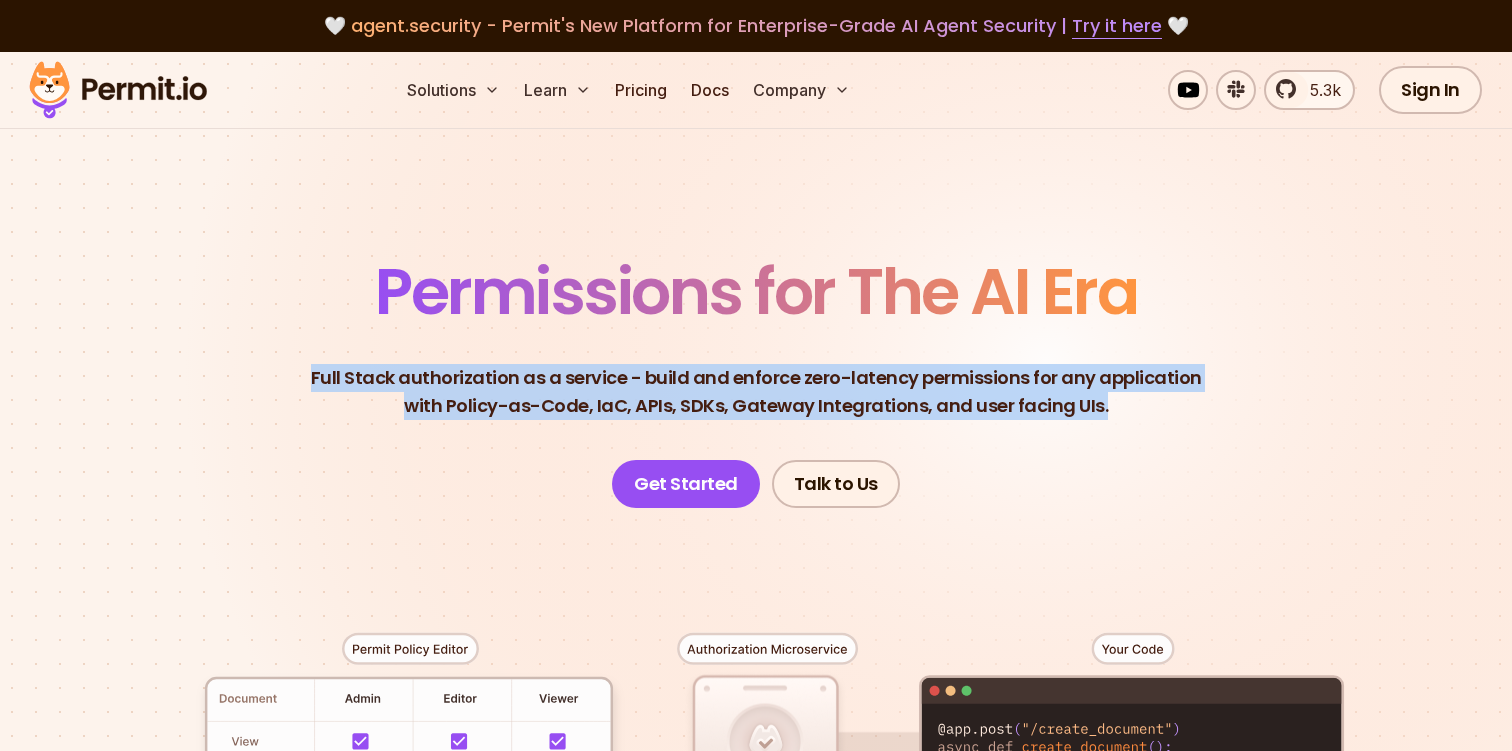 drag, startPoint x: 430, startPoint y: 354, endPoint x: 1244, endPoint y: 396, distance: 815.0828 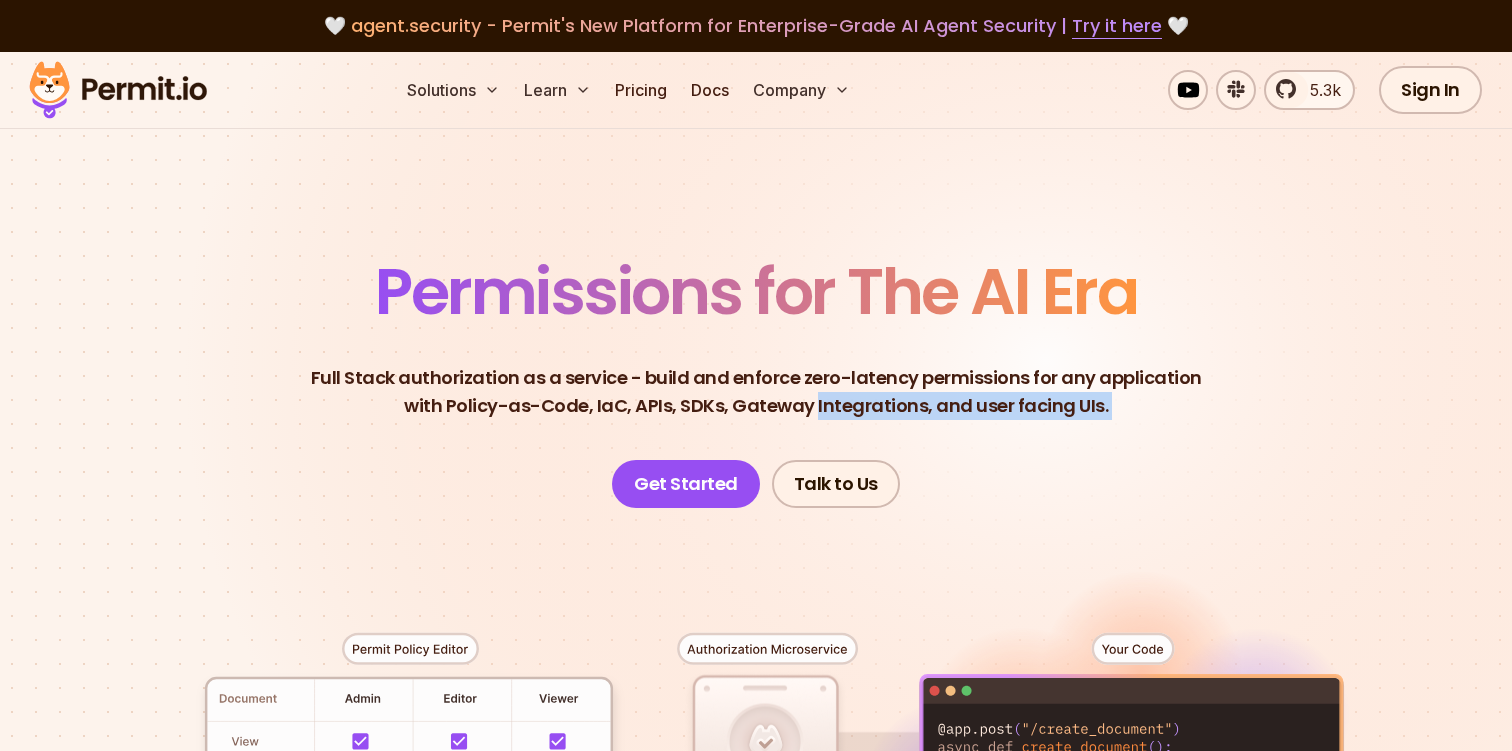 drag, startPoint x: 1244, startPoint y: 396, endPoint x: 872, endPoint y: 397, distance: 372.00134 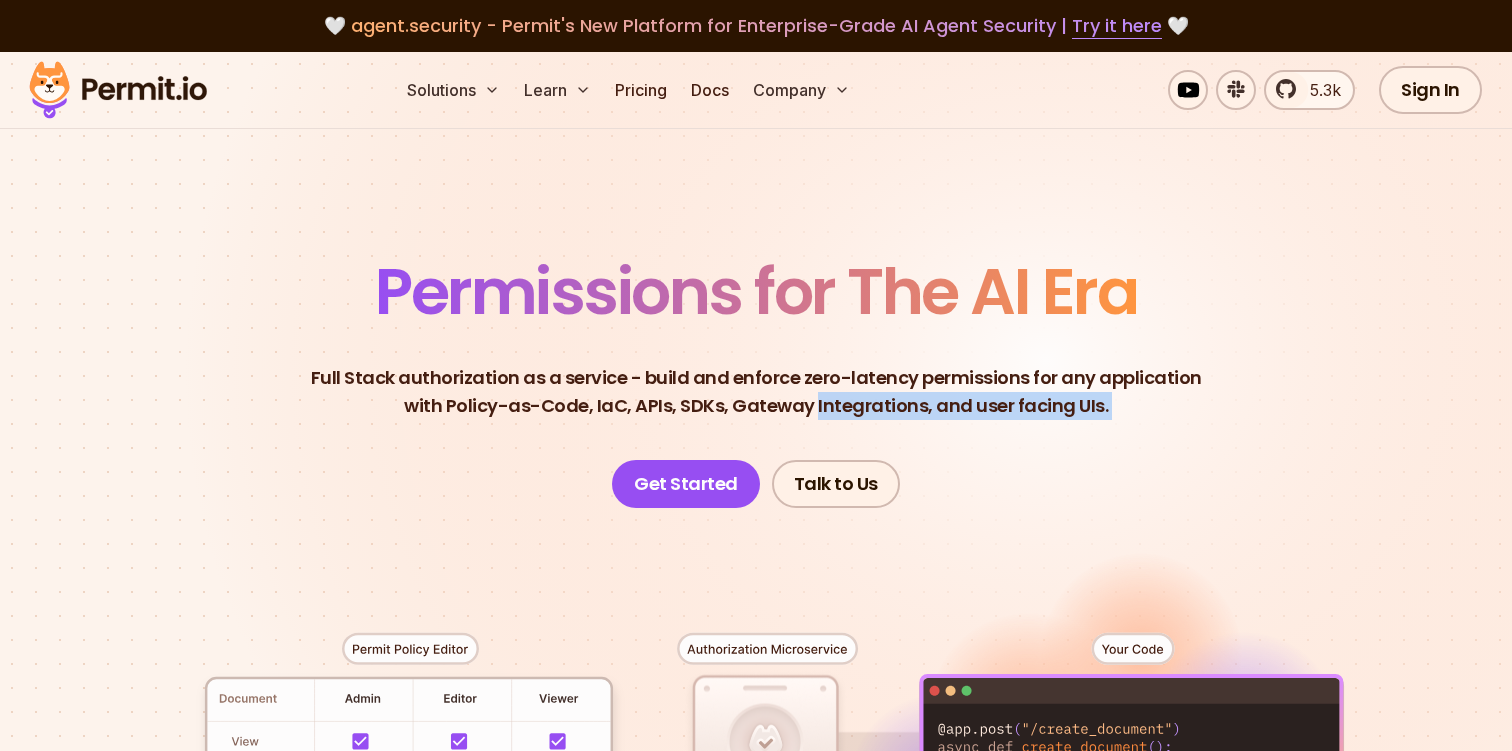 click on "Full Stack authorization as a service - build and enforce zero-latency permissions for any application   with Policy-as-Code, IaC, APIs, SDKs, Gateway Integrations, and user facing UIs." at bounding box center [756, 392] 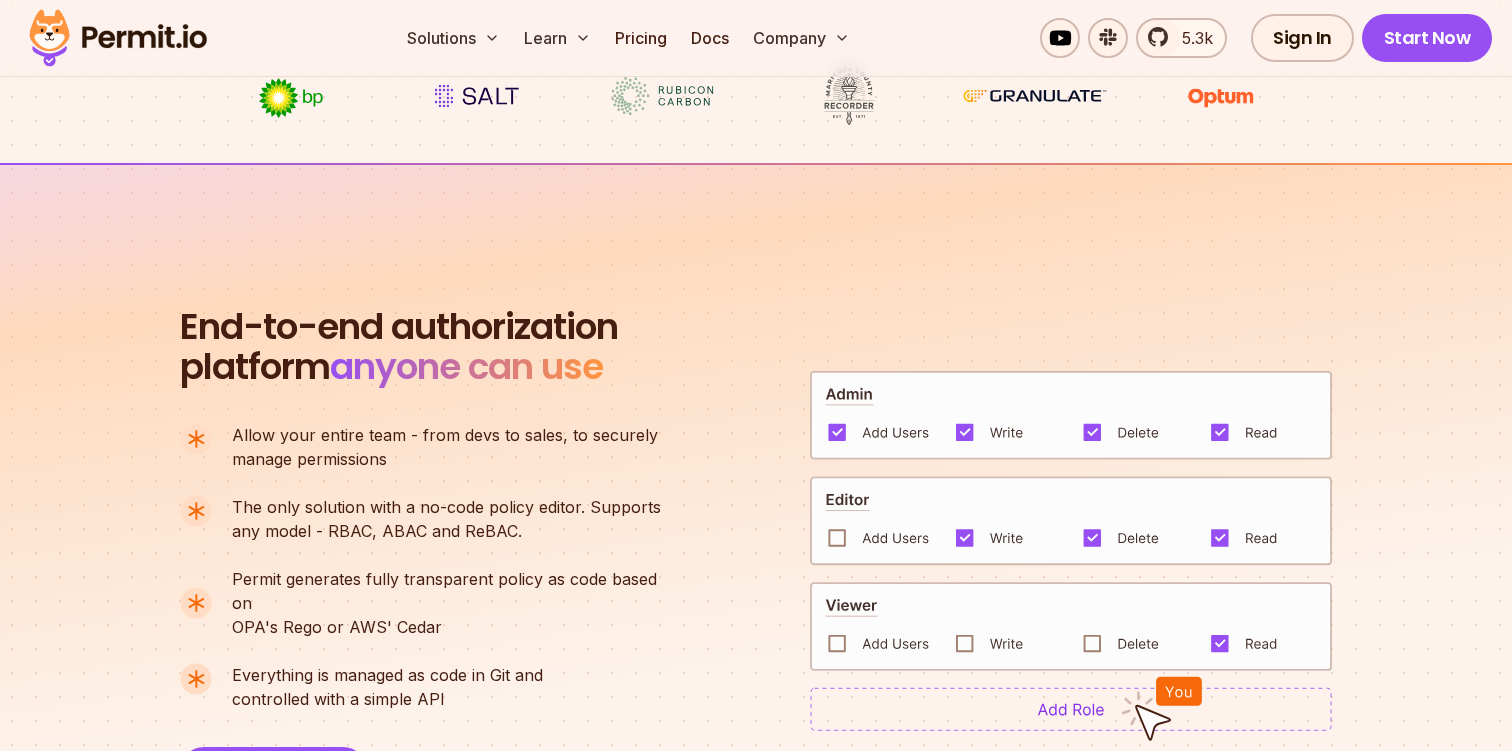 scroll, scrollTop: 1350, scrollLeft: 0, axis: vertical 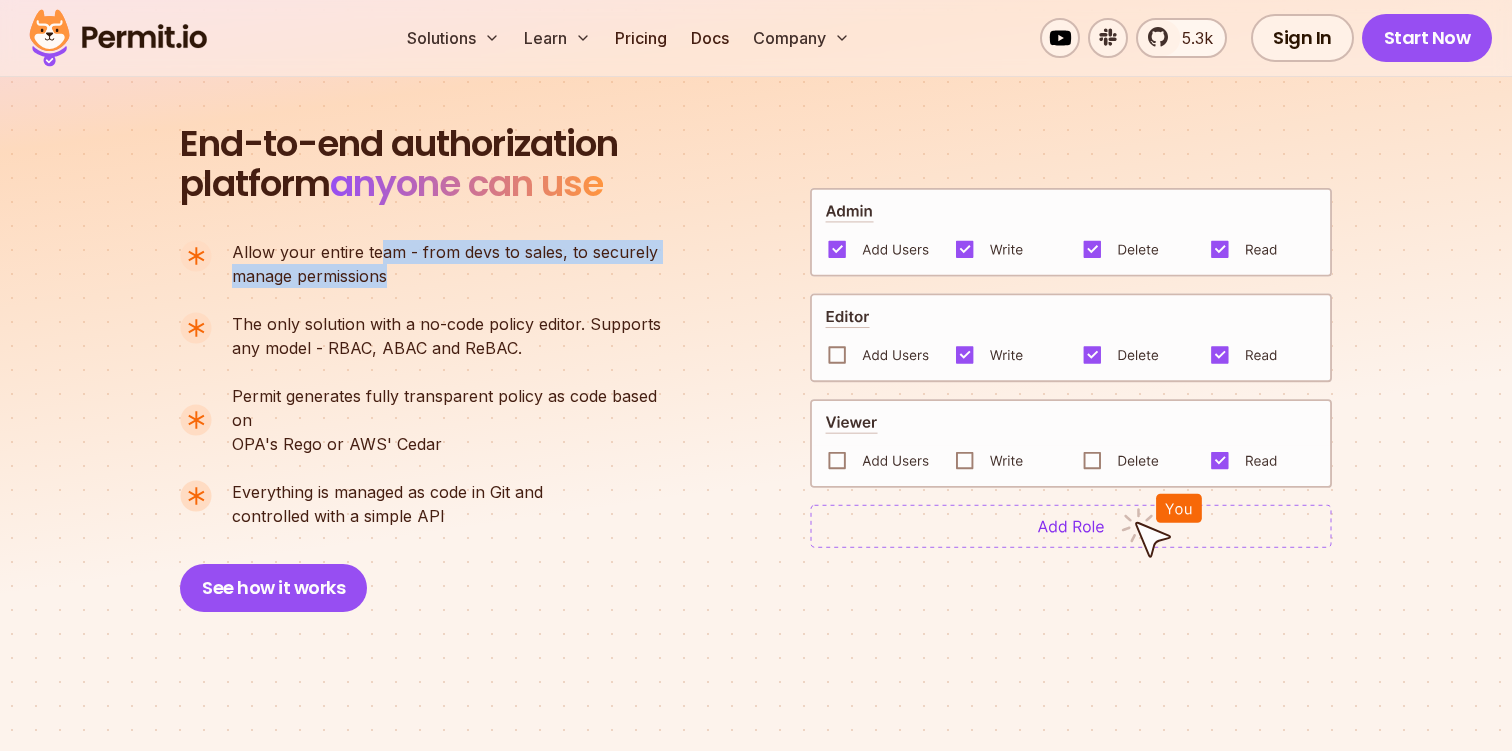 drag, startPoint x: 374, startPoint y: 259, endPoint x: 414, endPoint y: 278, distance: 44.28318 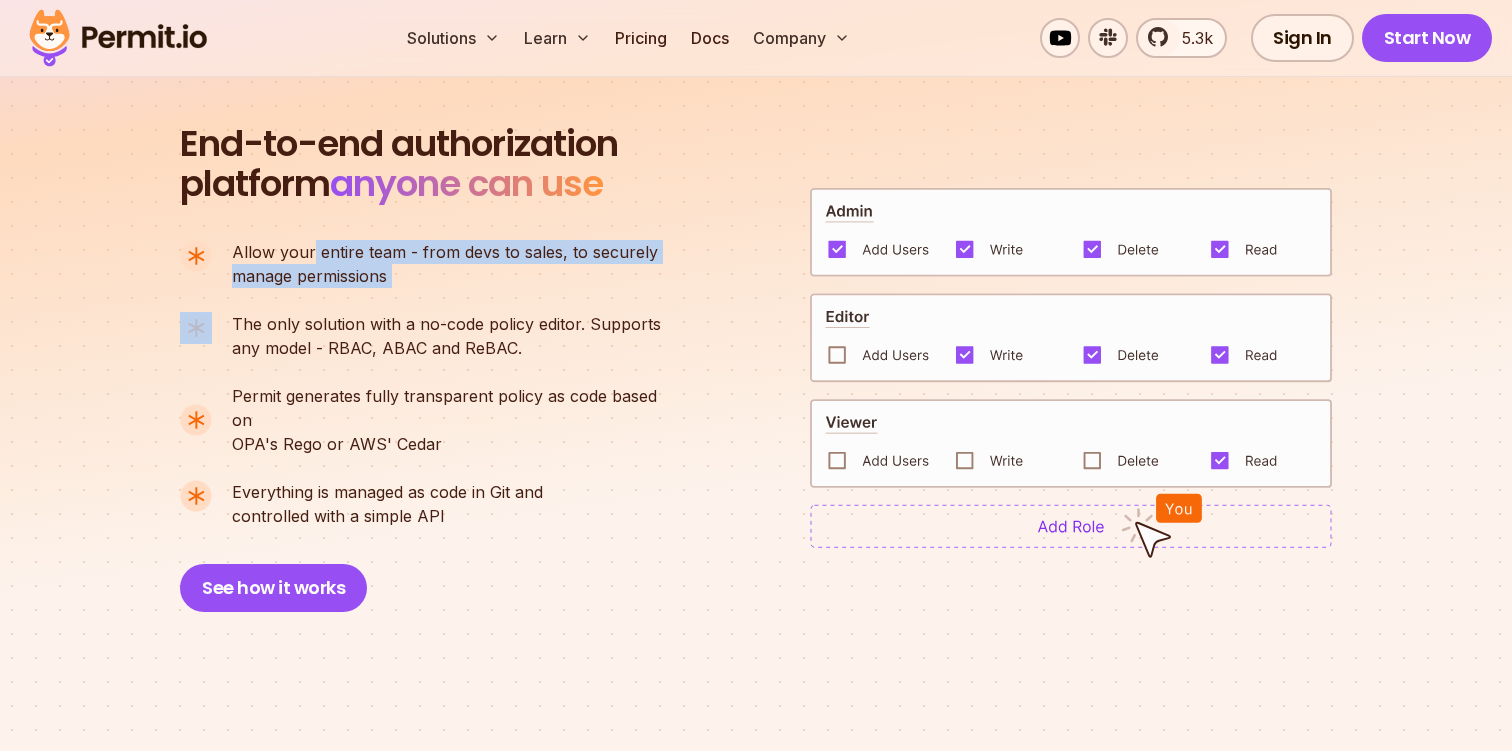 drag, startPoint x: 414, startPoint y: 278, endPoint x: 308, endPoint y: 263, distance: 107.05606 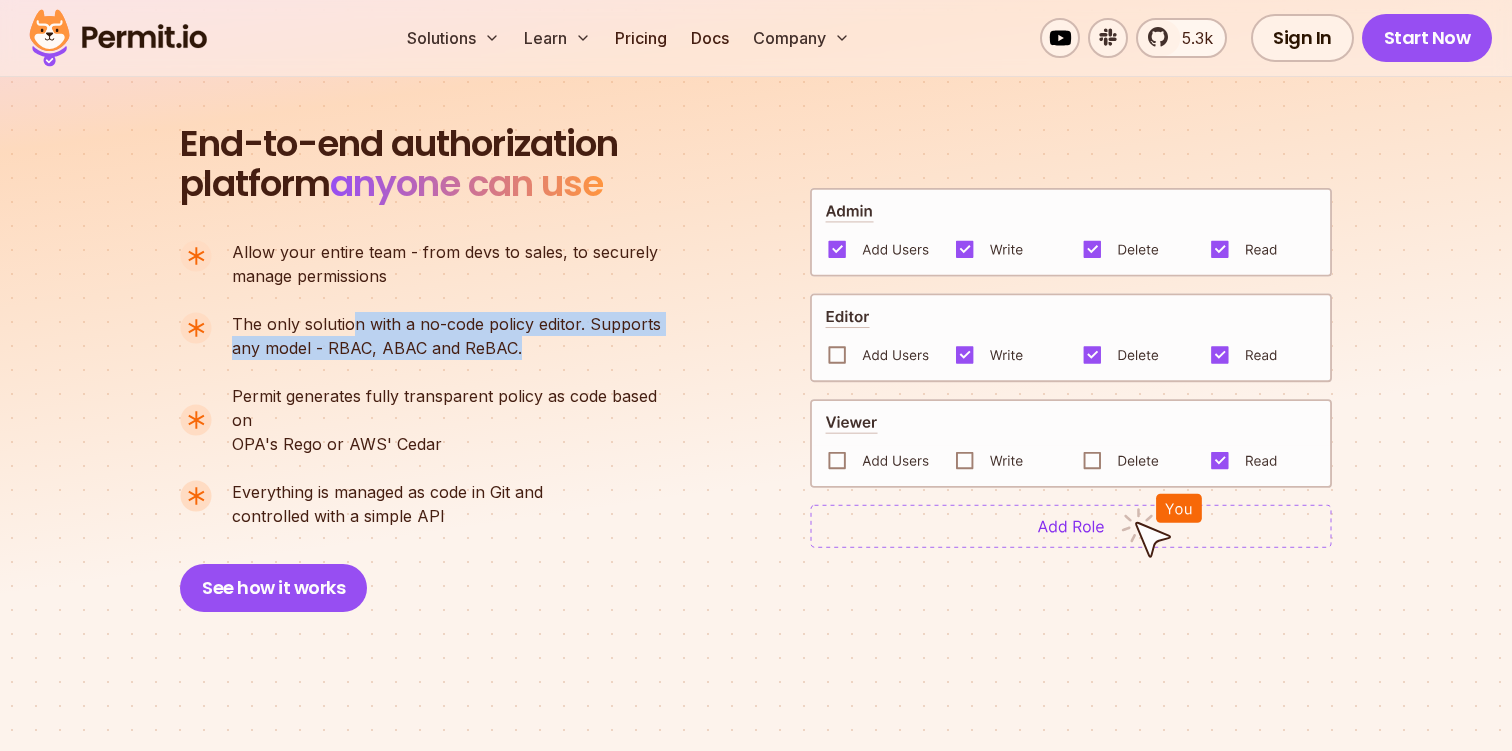 drag, startPoint x: 354, startPoint y: 317, endPoint x: 542, endPoint y: 344, distance: 189.92894 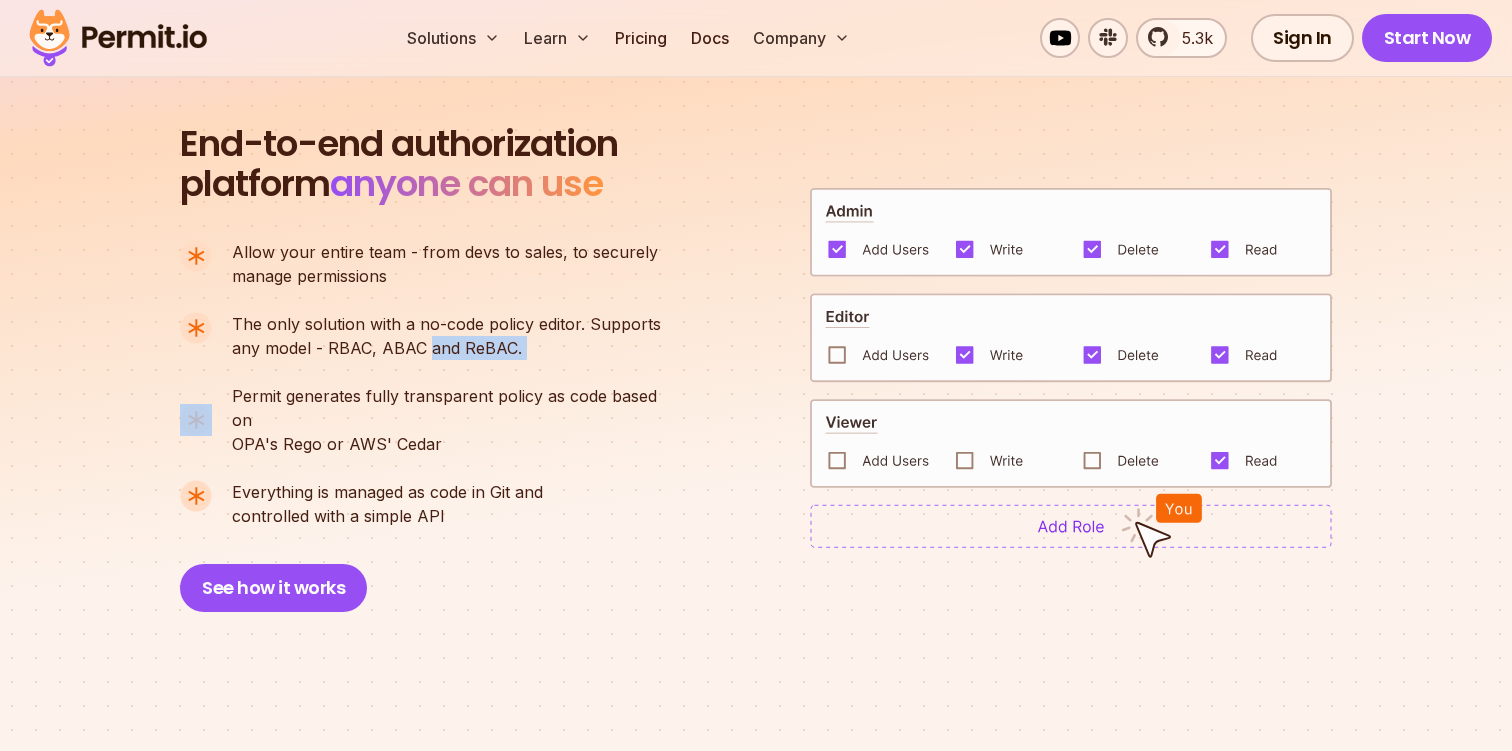 drag, startPoint x: 542, startPoint y: 344, endPoint x: 449, endPoint y: 343, distance: 93.00538 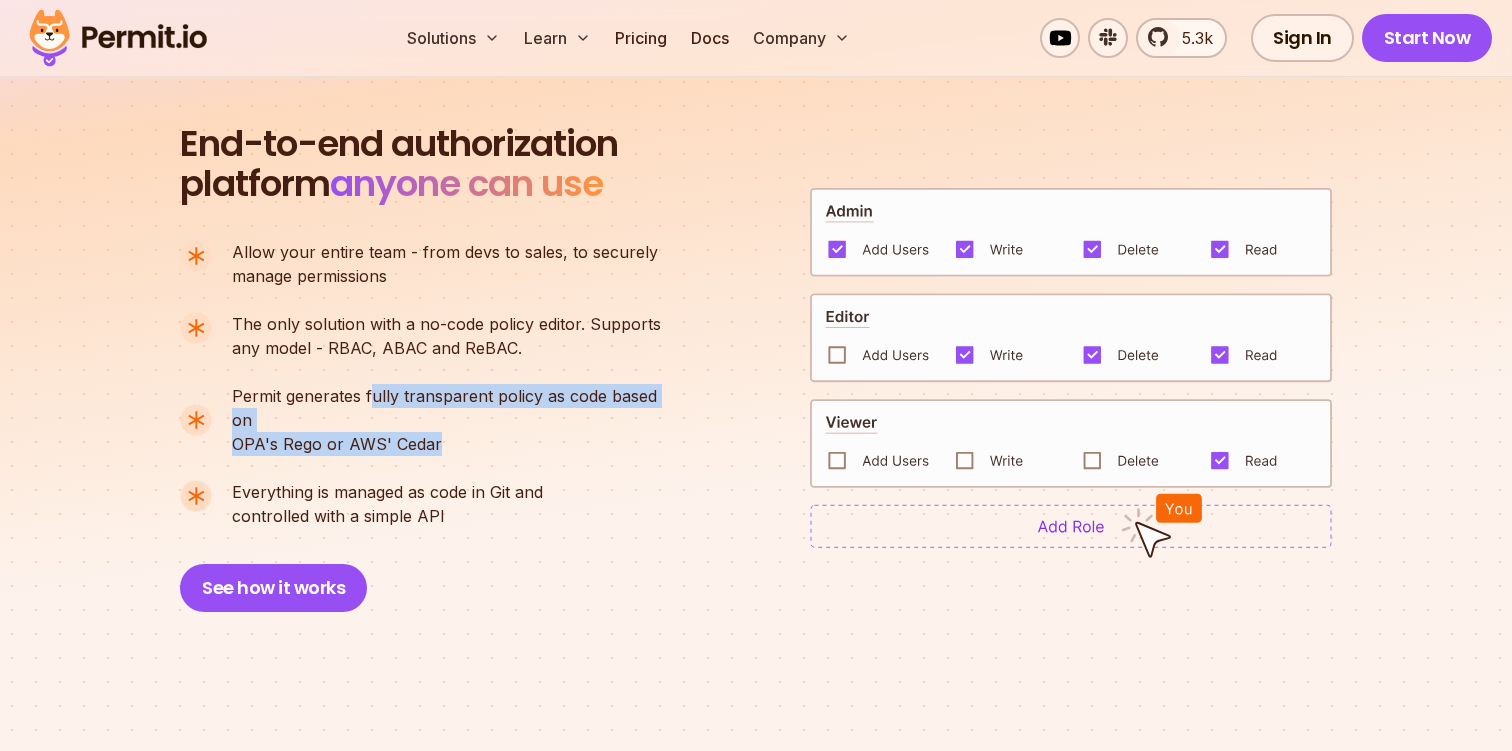 drag, startPoint x: 373, startPoint y: 399, endPoint x: 494, endPoint y: 438, distance: 127.12985 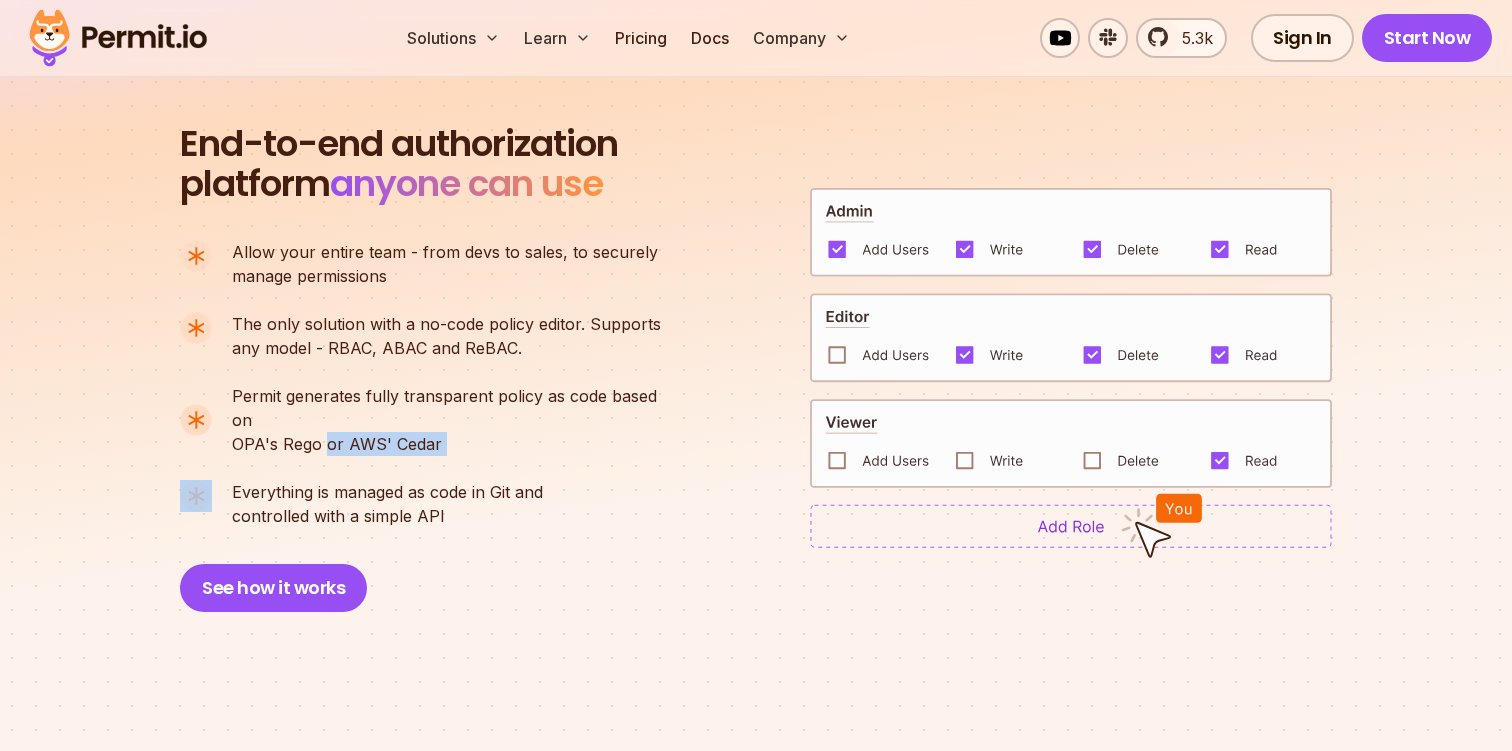 drag, startPoint x: 494, startPoint y: 438, endPoint x: 336, endPoint y: 420, distance: 159.02202 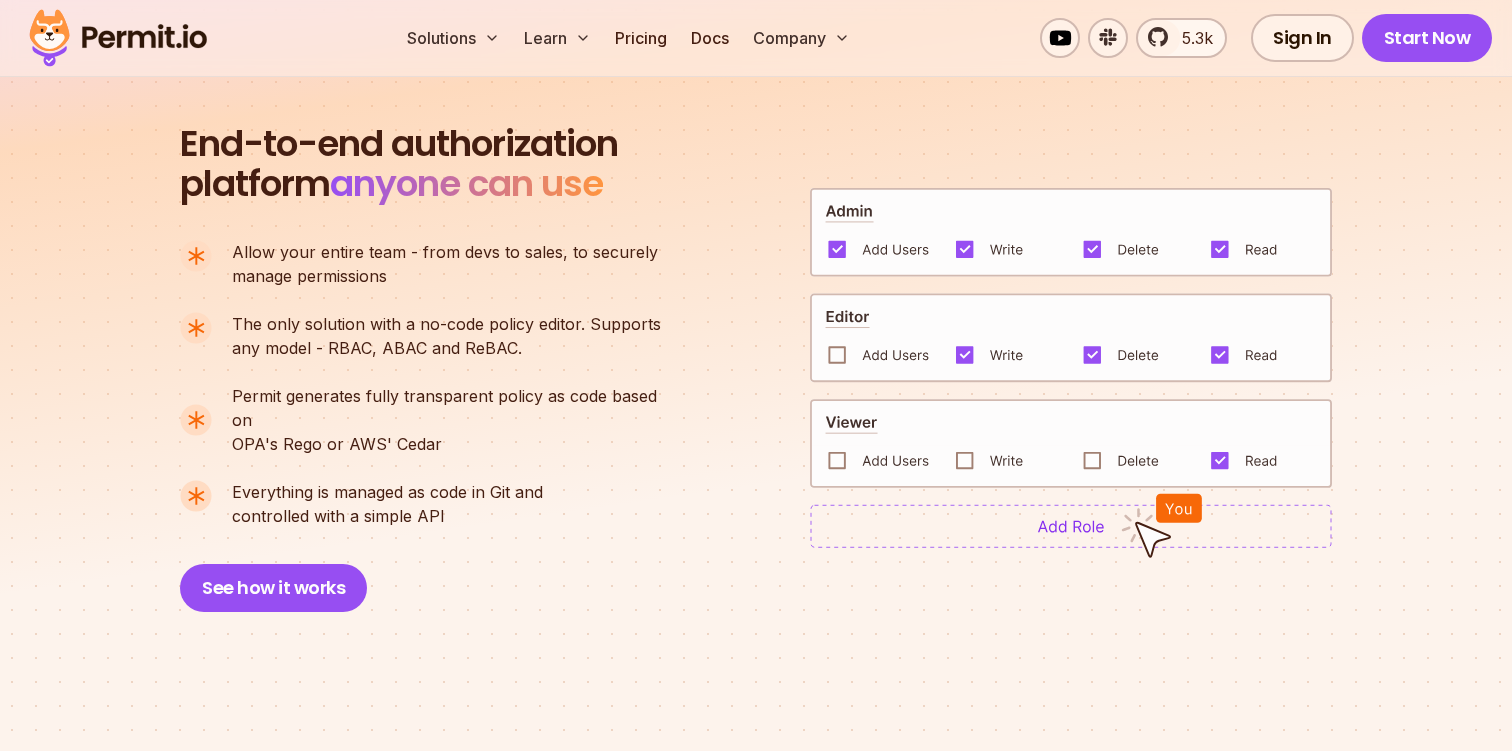scroll, scrollTop: 1549, scrollLeft: 0, axis: vertical 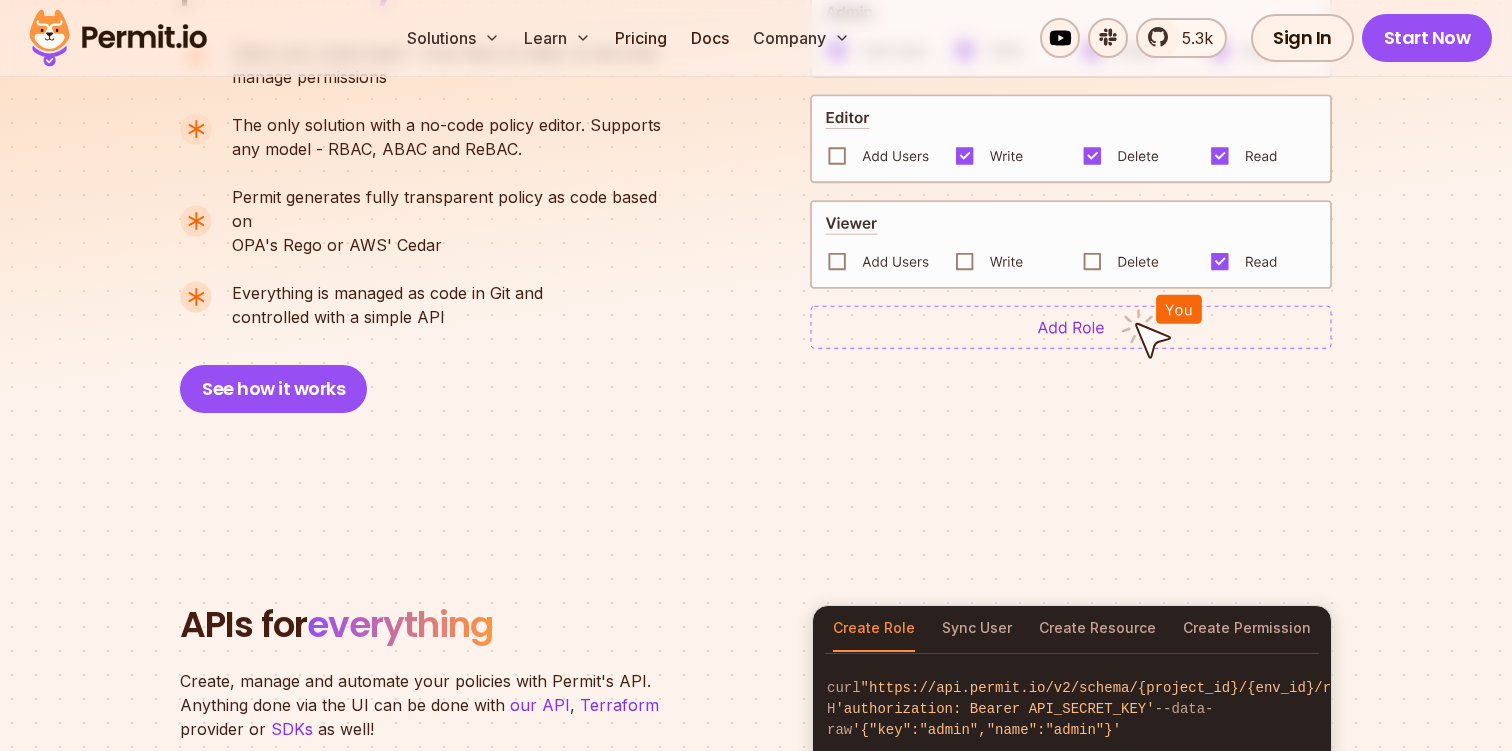 drag, startPoint x: 372, startPoint y: 269, endPoint x: 492, endPoint y: 299, distance: 123.69317 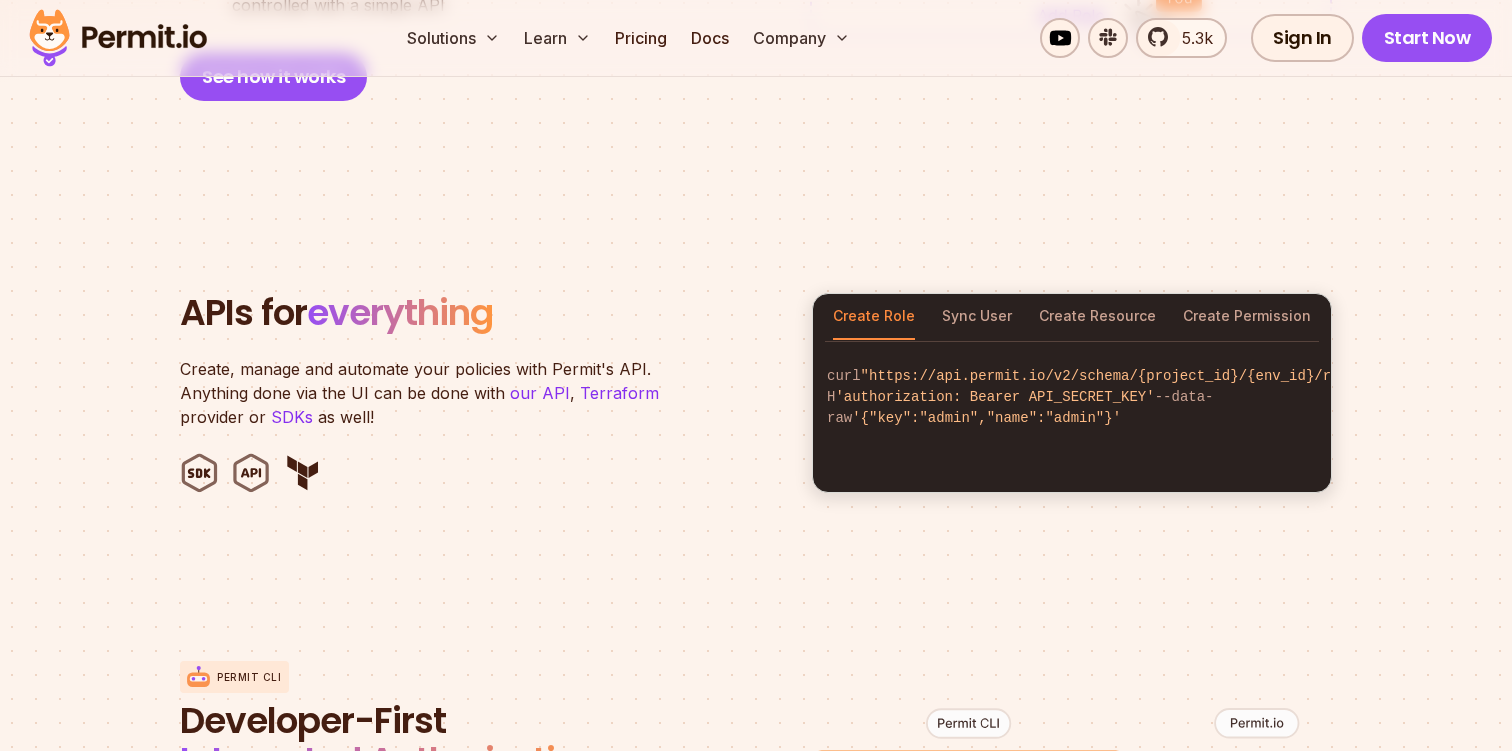 scroll, scrollTop: 1898, scrollLeft: 0, axis: vertical 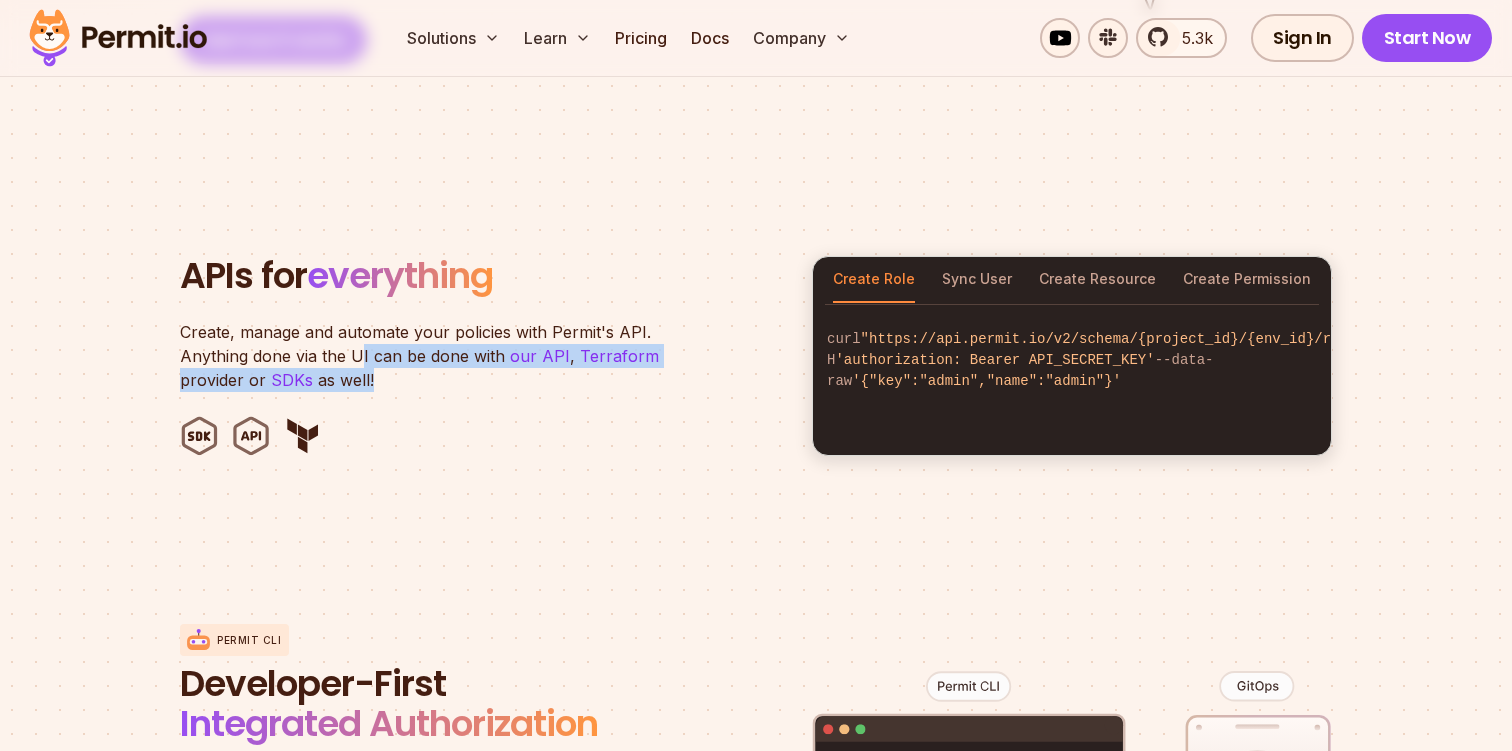 drag, startPoint x: 356, startPoint y: 326, endPoint x: 395, endPoint y: 345, distance: 43.382023 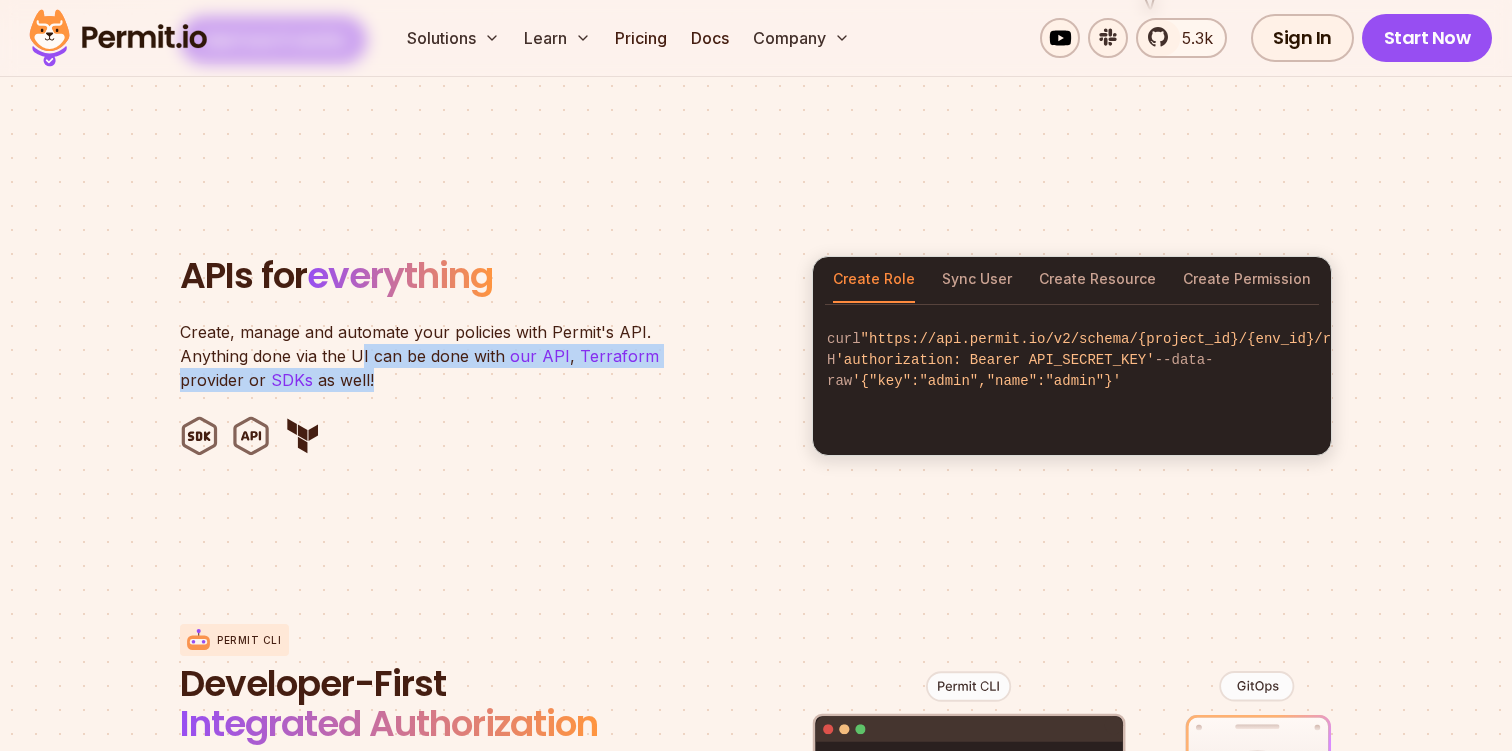 click on "Create, manage and automate your policies with Permit's API. Anything done via the UI can be done with   our API ,   Terraform   provider or   SDKs   as well!" at bounding box center (430, 356) 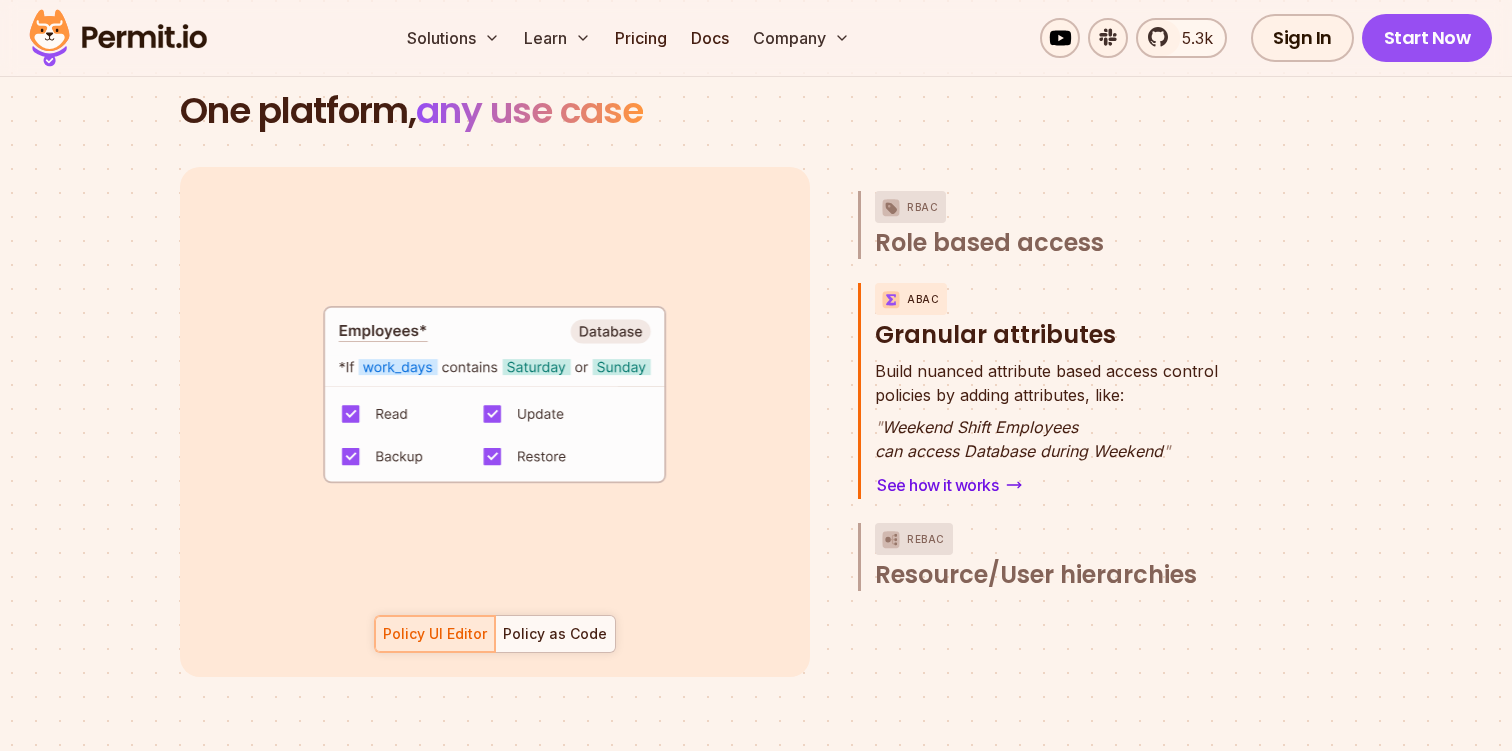 scroll, scrollTop: 2910, scrollLeft: 0, axis: vertical 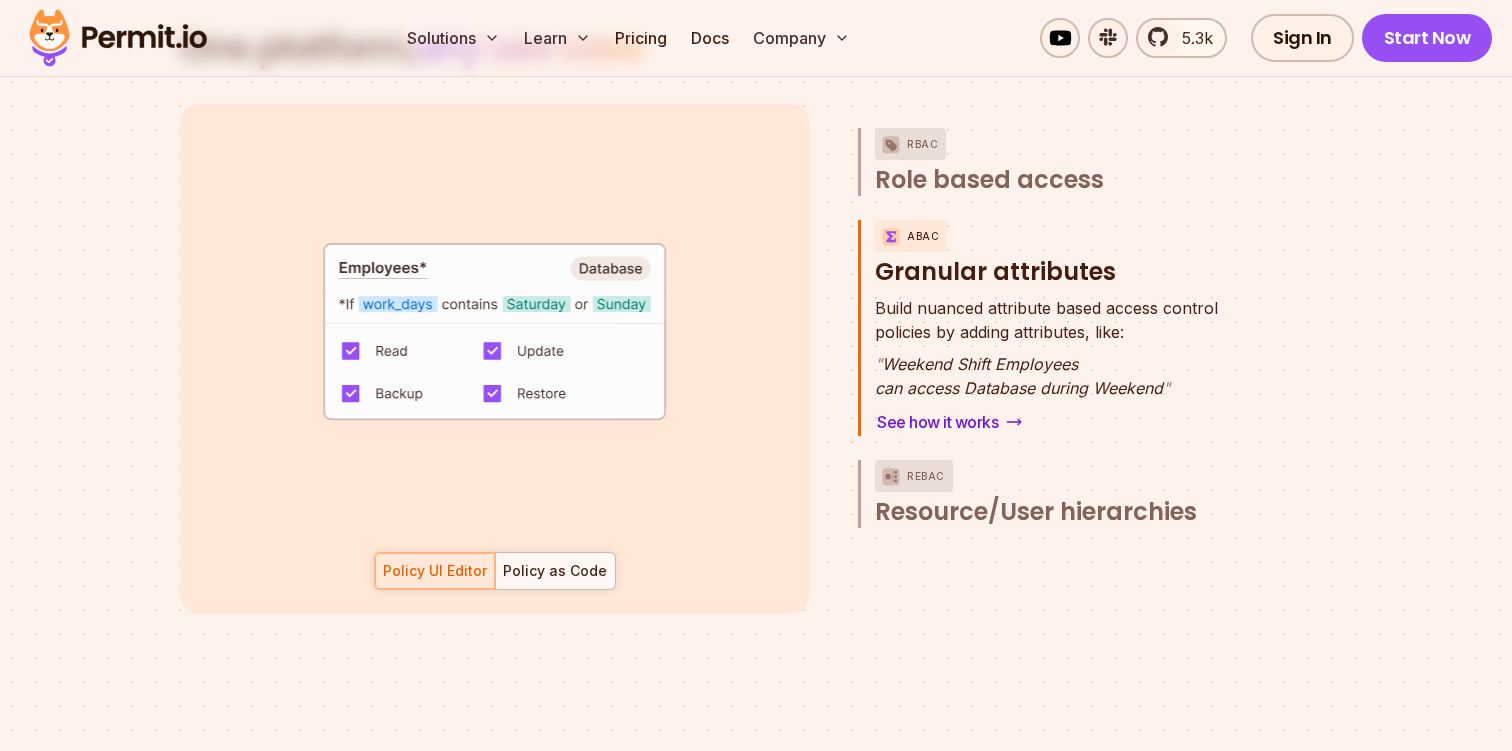 click on "ABAC Granular attributes" at bounding box center [1061, 254] 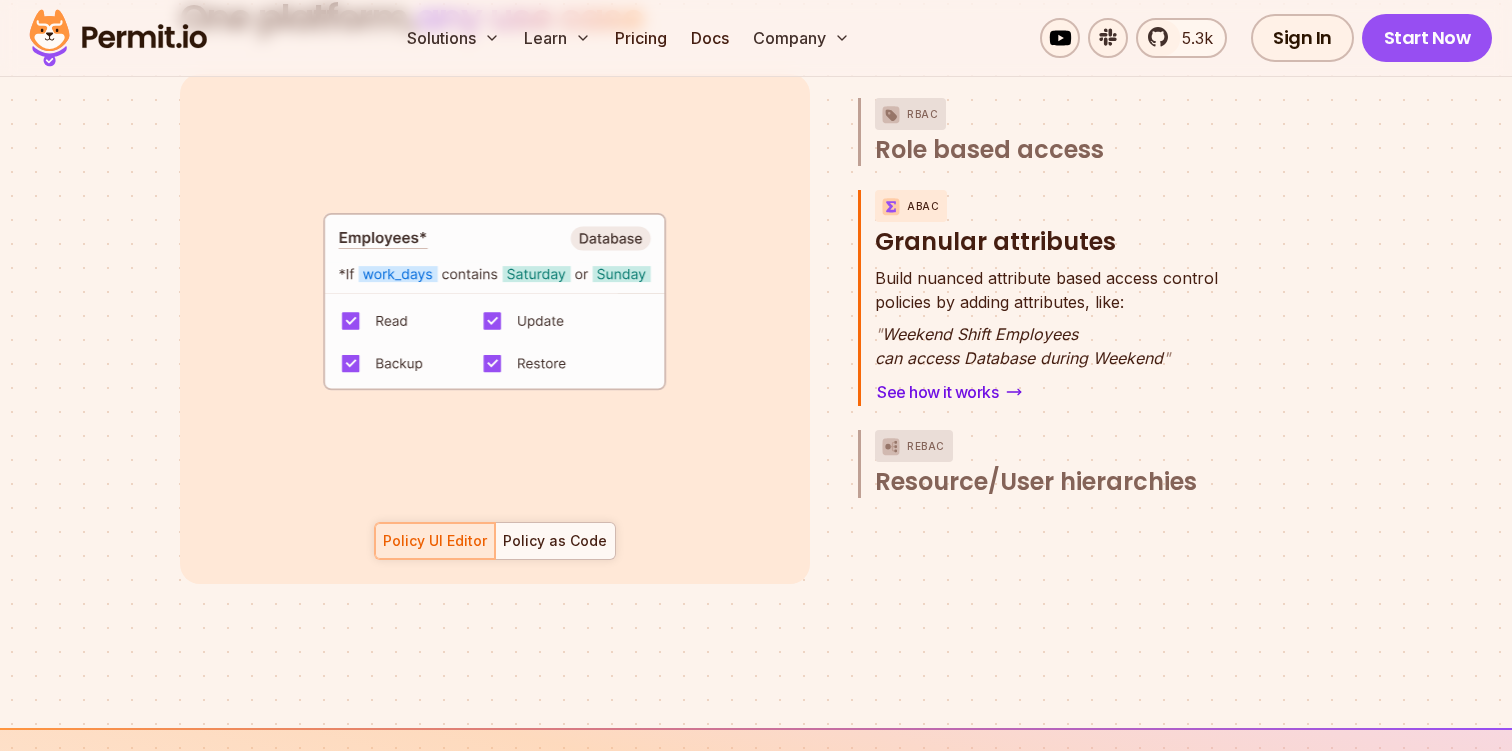 scroll, scrollTop: 2949, scrollLeft: 0, axis: vertical 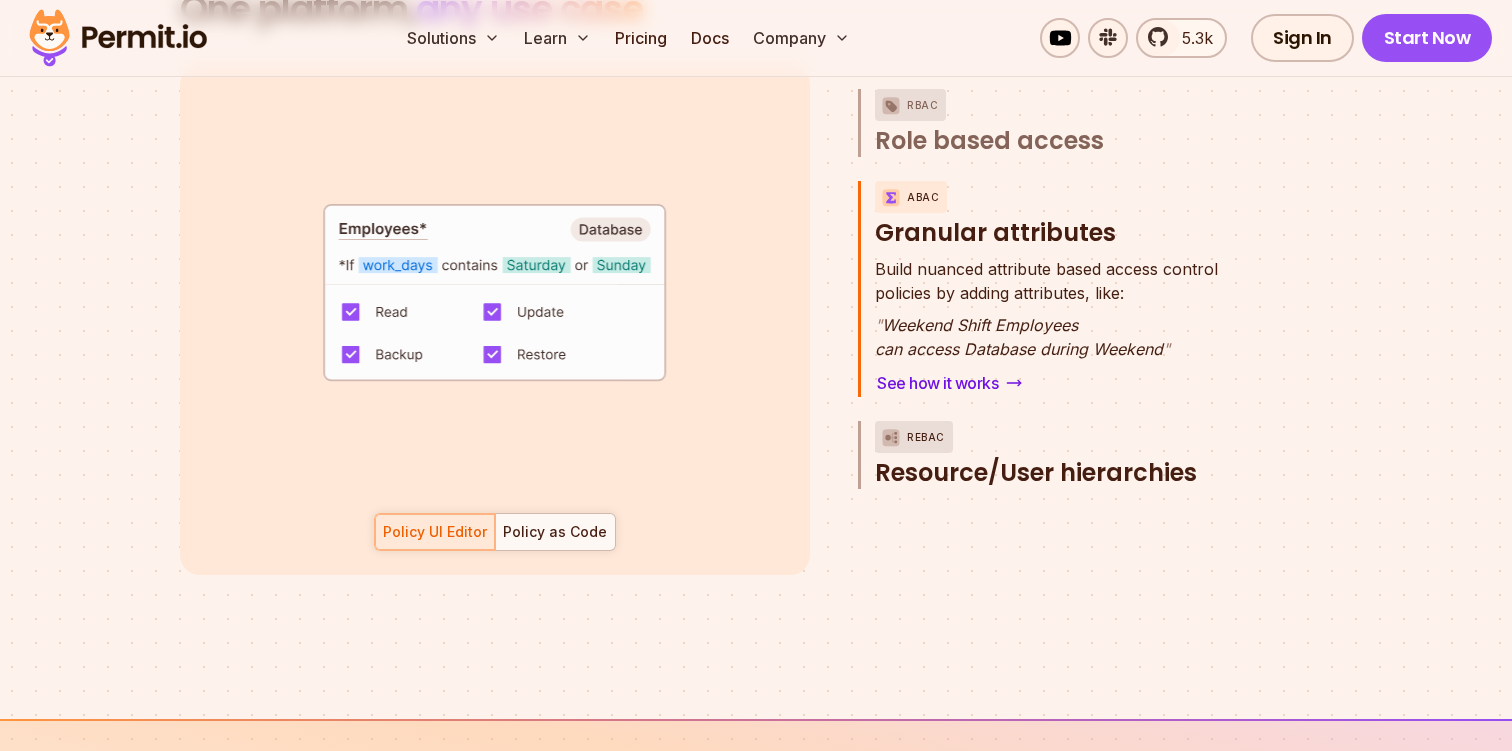 click on "ReBAC Resource/User hierarchies" at bounding box center [1061, 455] 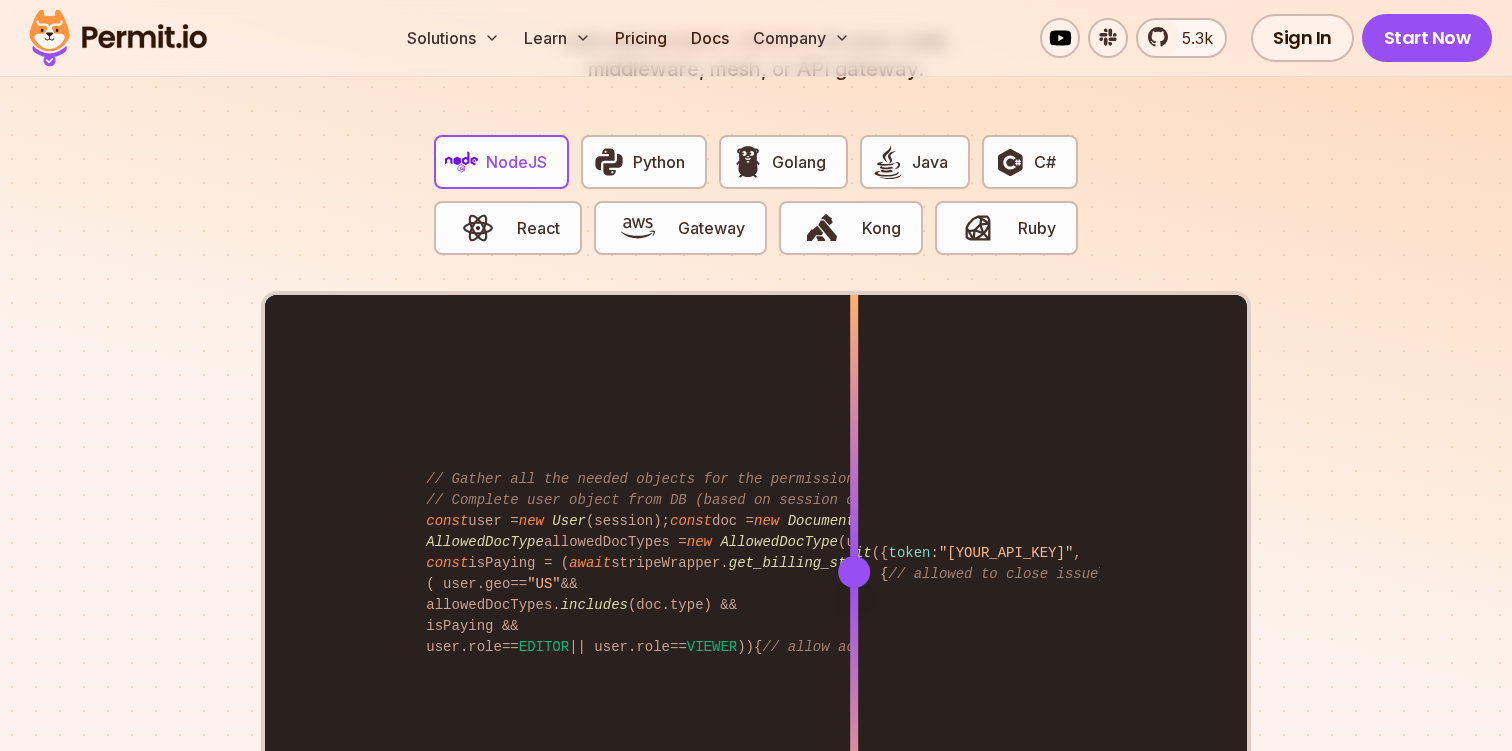 scroll, scrollTop: 3948, scrollLeft: 0, axis: vertical 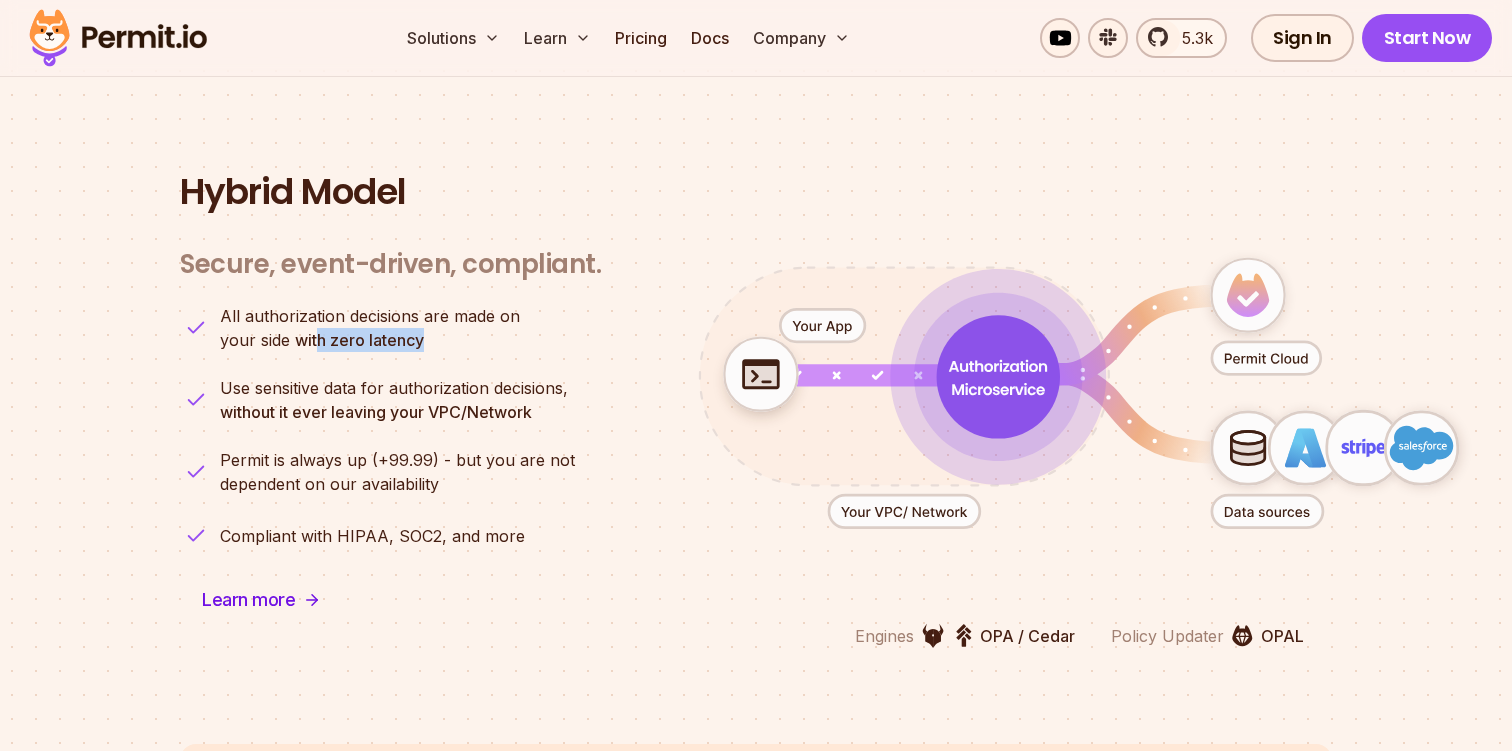 drag, startPoint x: 316, startPoint y: 312, endPoint x: 441, endPoint y: 324, distance: 125.57468 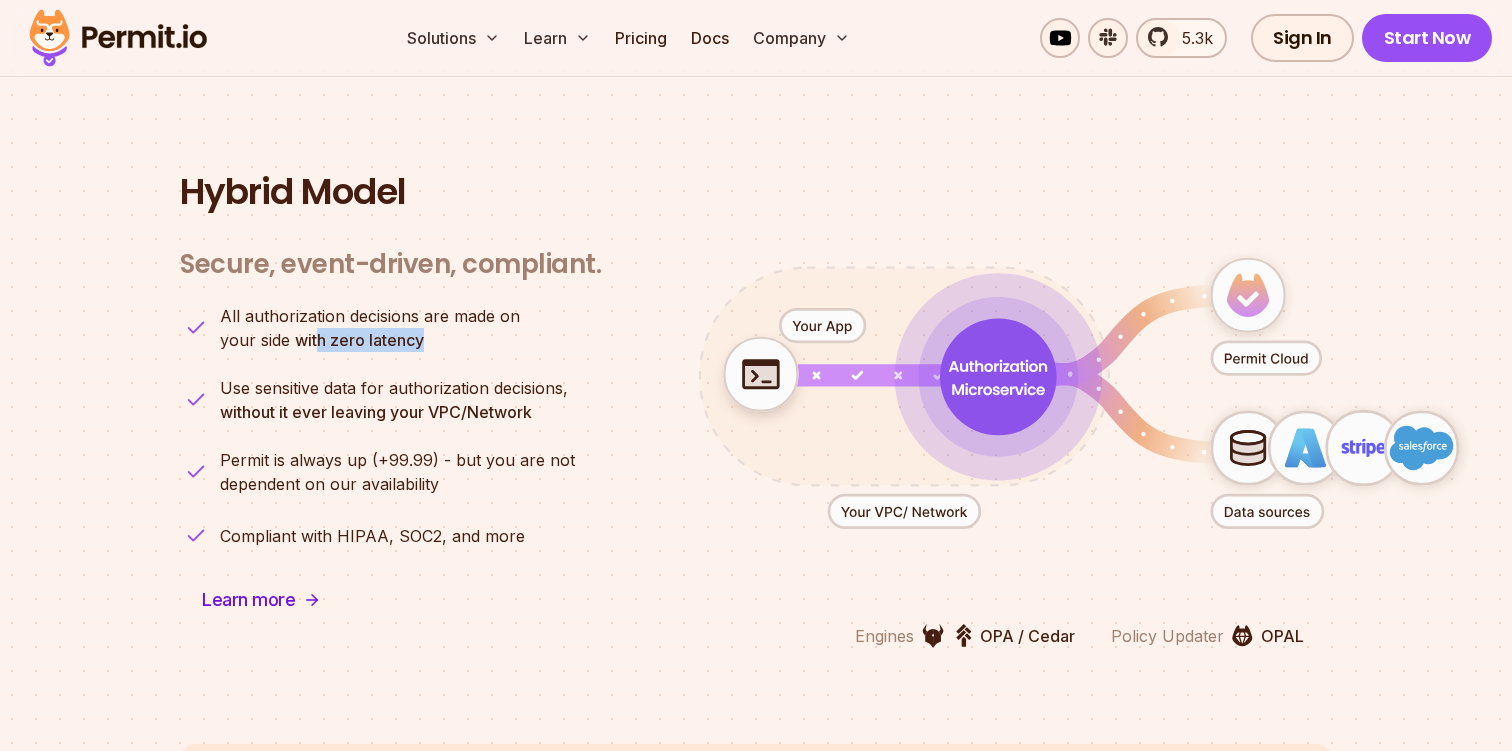 click on "All authorization decisions are made on  your side   with zero latency" at bounding box center (370, 328) 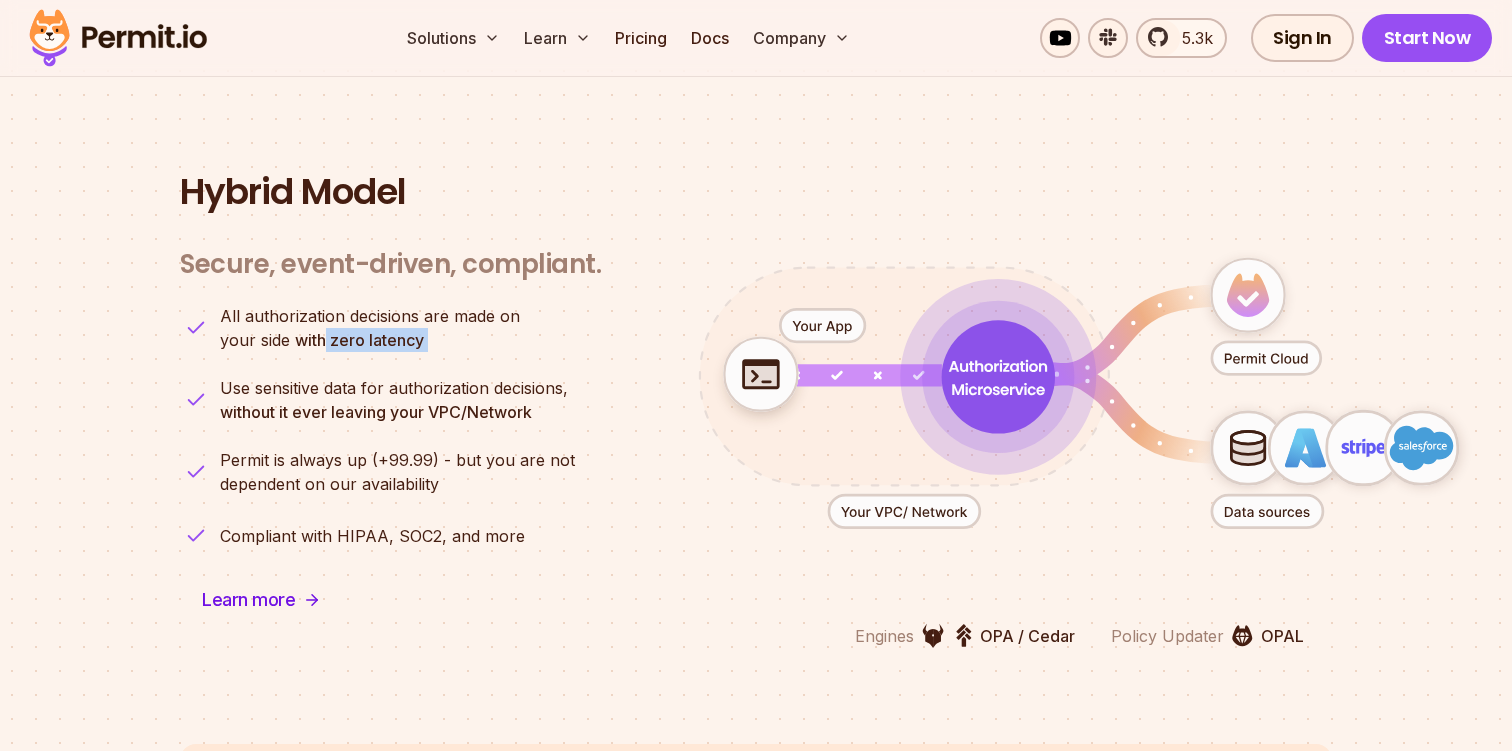 drag, startPoint x: 441, startPoint y: 324, endPoint x: 323, endPoint y: 324, distance: 118 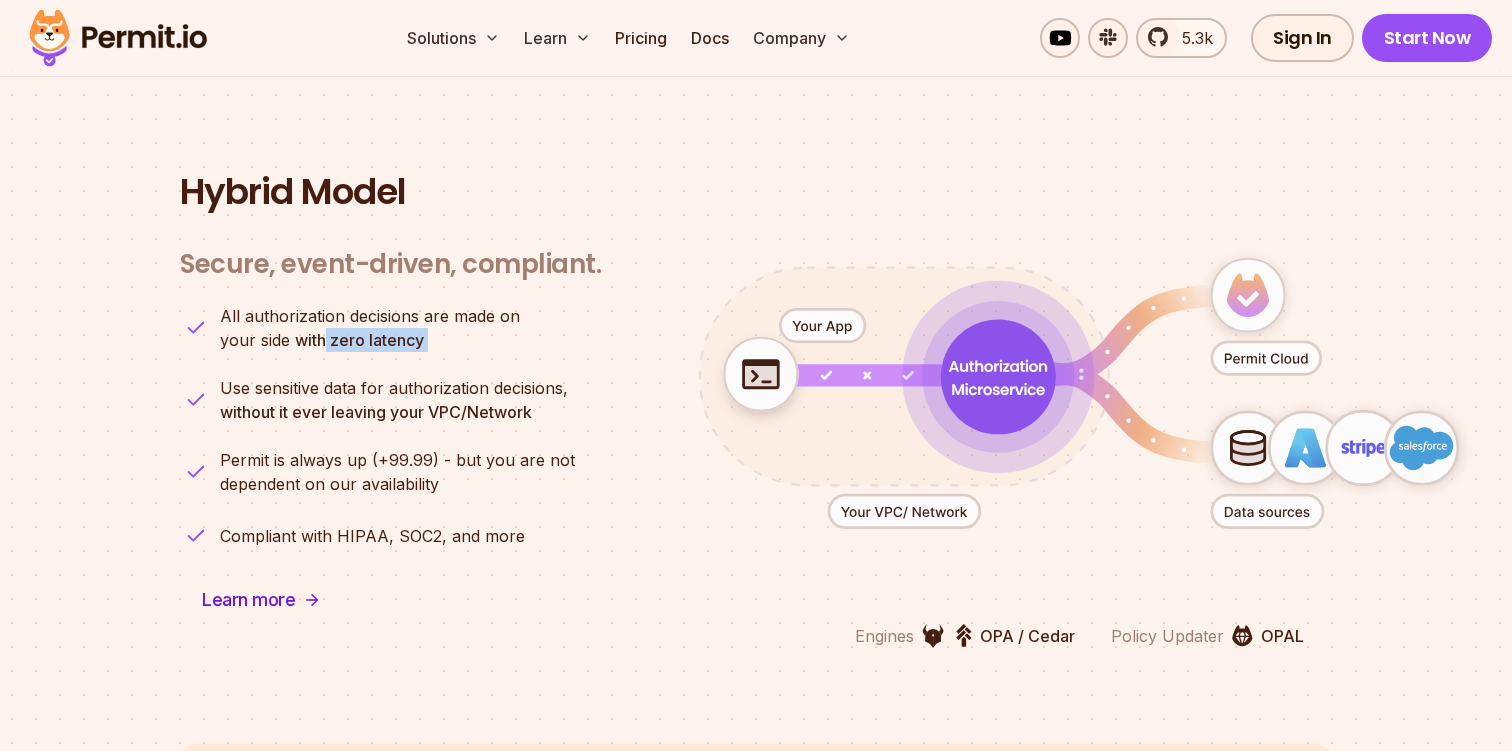 click on "with zero latency" at bounding box center (359, 340) 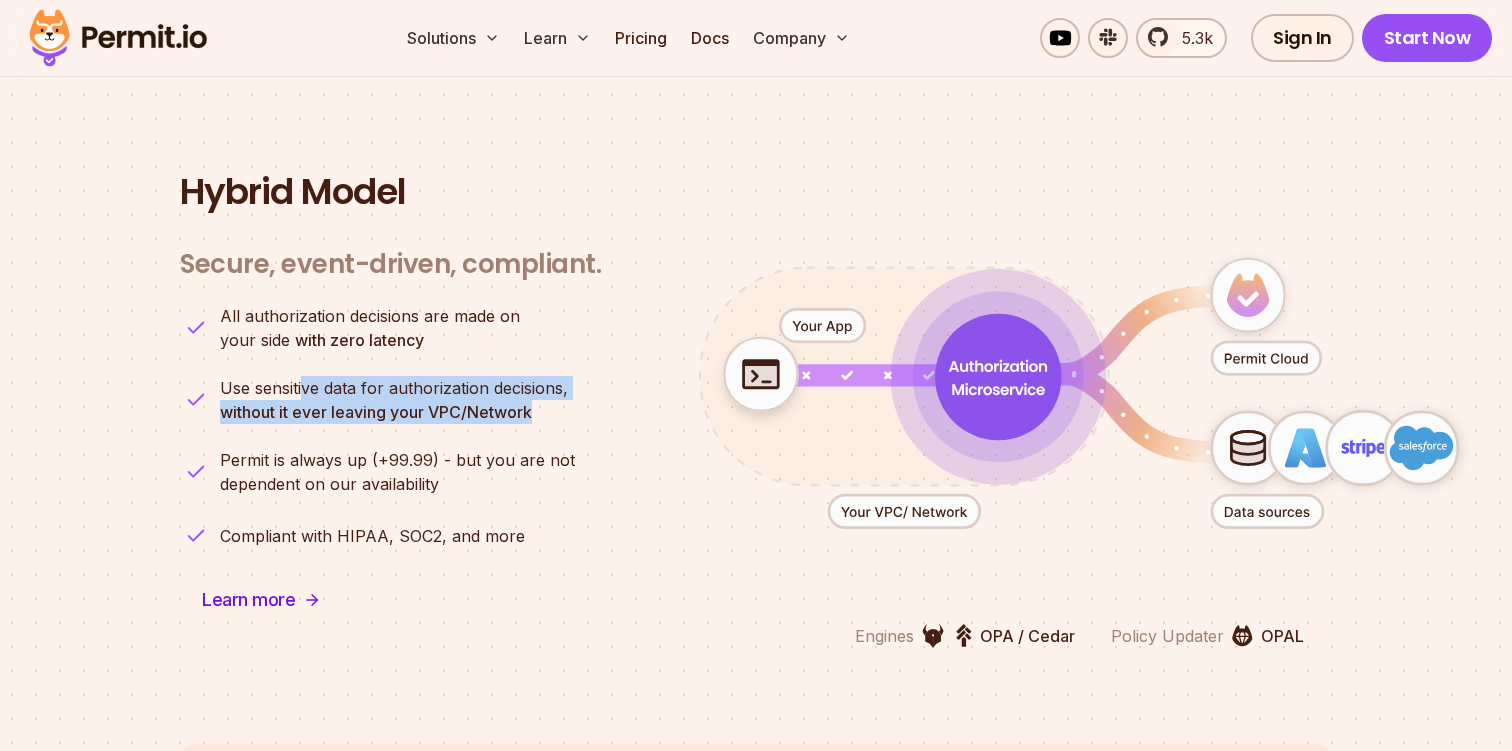 drag, startPoint x: 302, startPoint y: 369, endPoint x: 559, endPoint y: 381, distance: 257.28 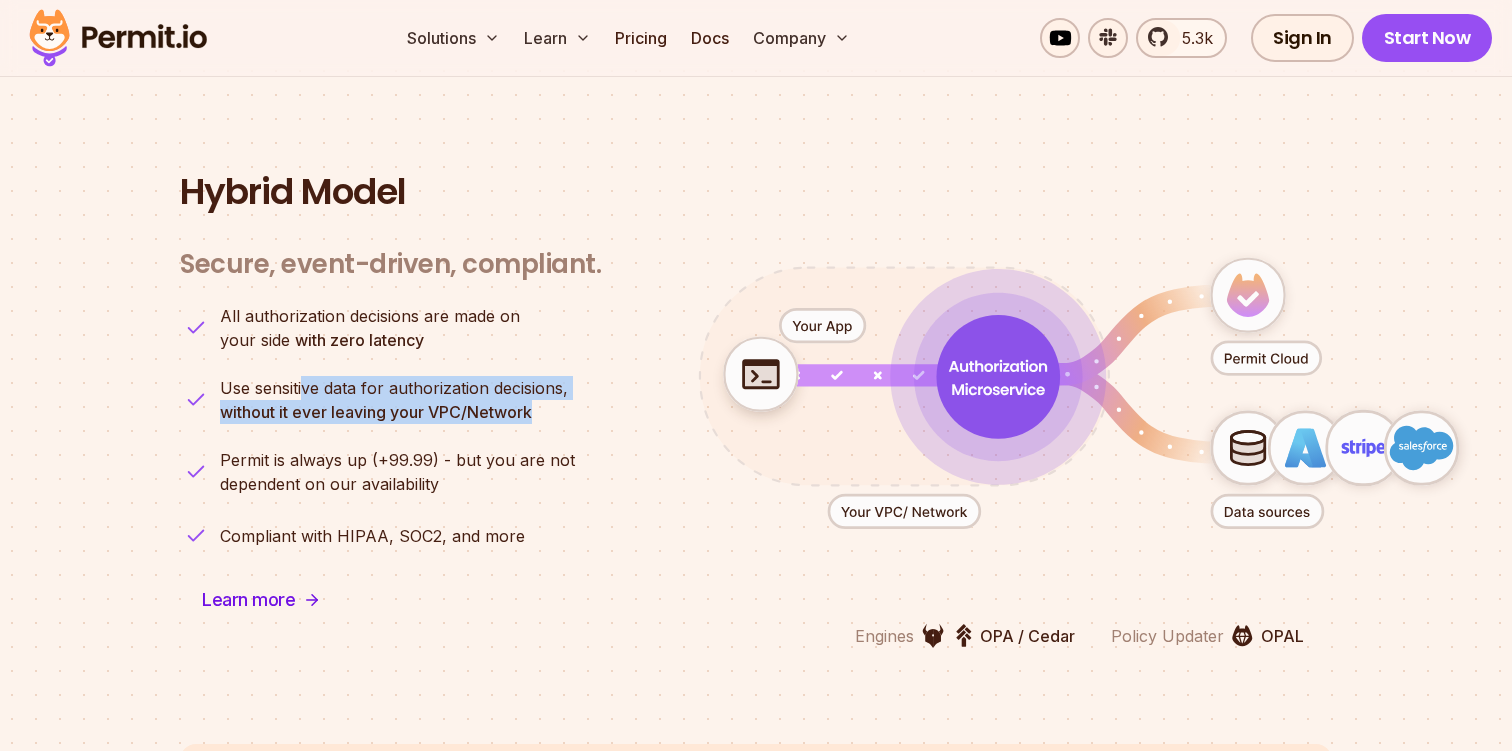 click on "Use sensitive data for authorization decisions,   without it ever leaving your VPC/Network" at bounding box center [394, 400] 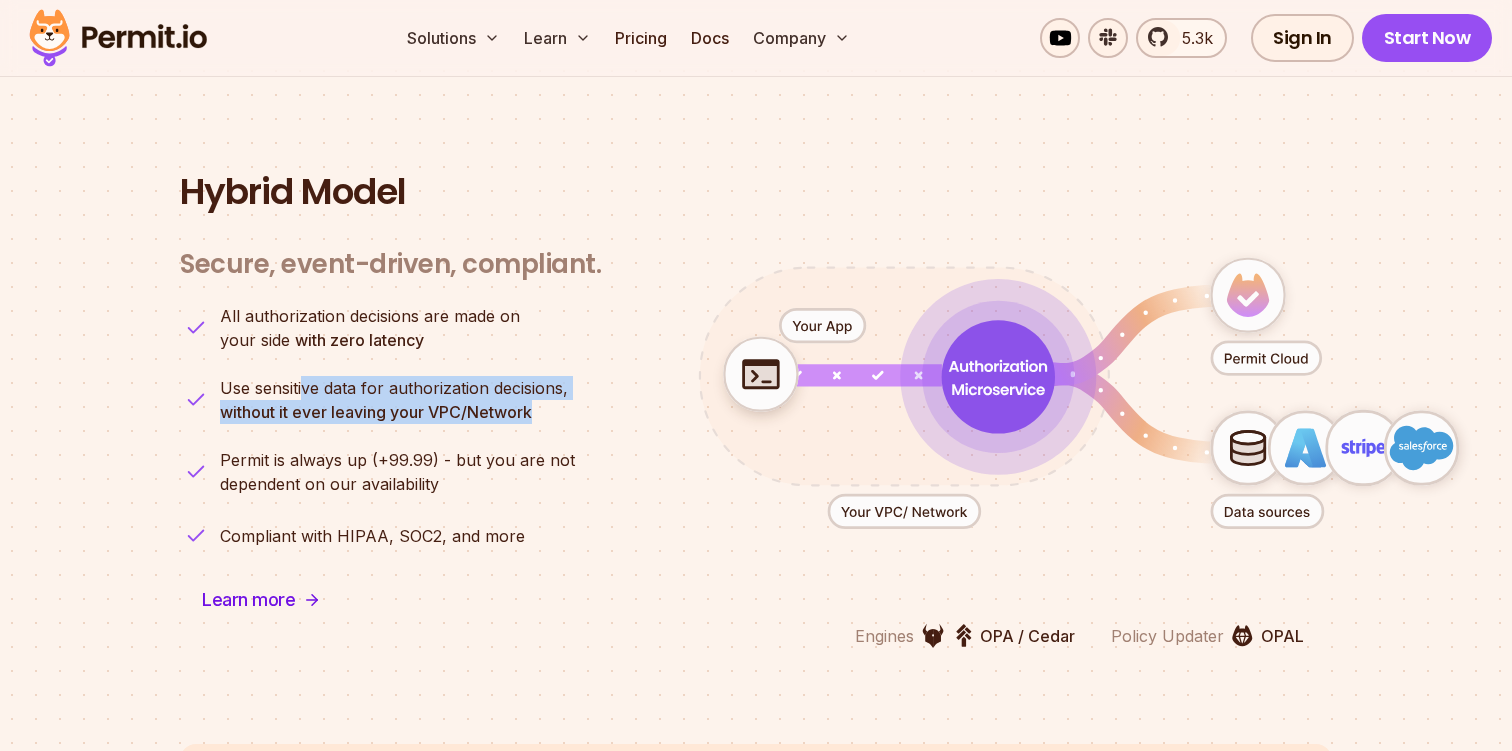 drag, startPoint x: 478, startPoint y: 459, endPoint x: 396, endPoint y: 447, distance: 82.8734 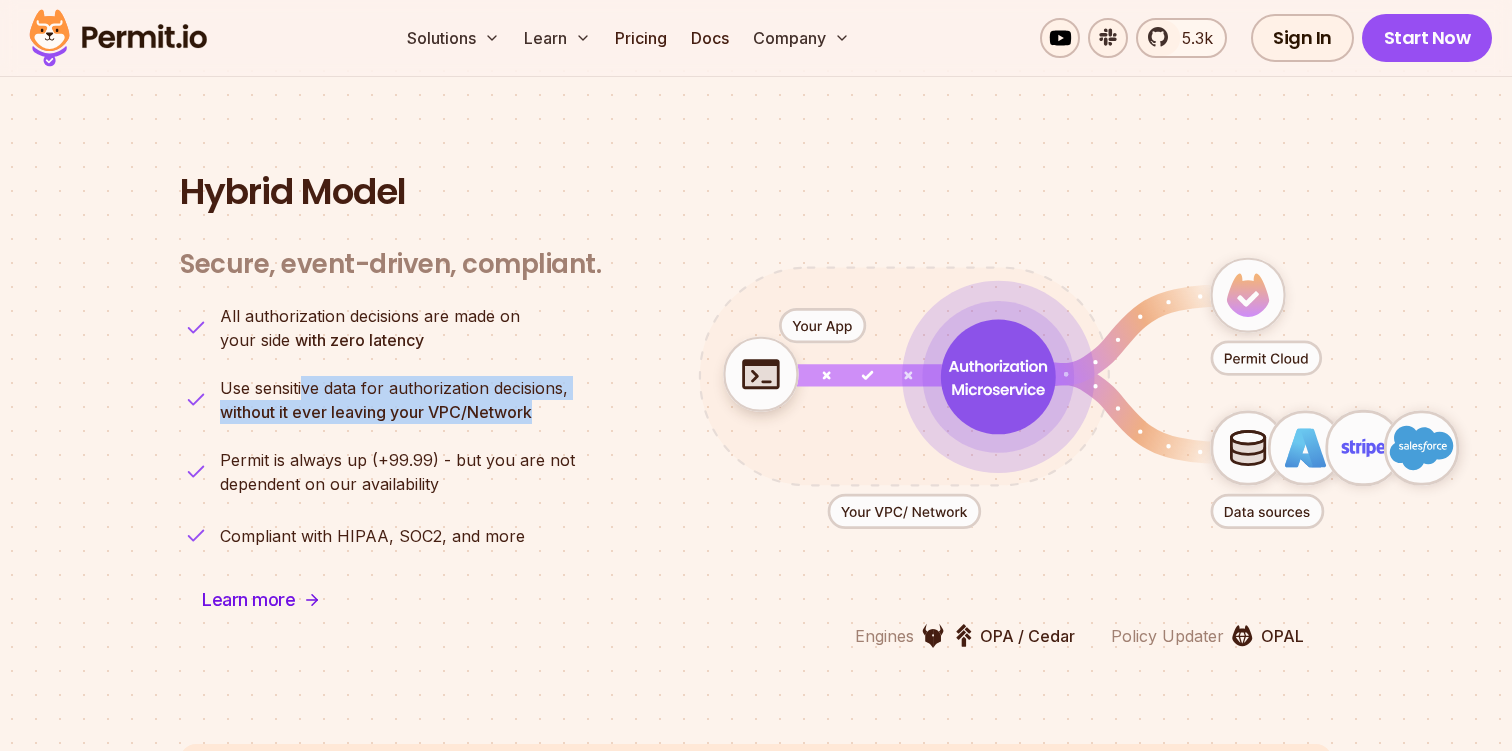 click on "Permit is always up (+99.99) - but you are not" at bounding box center (397, 460) 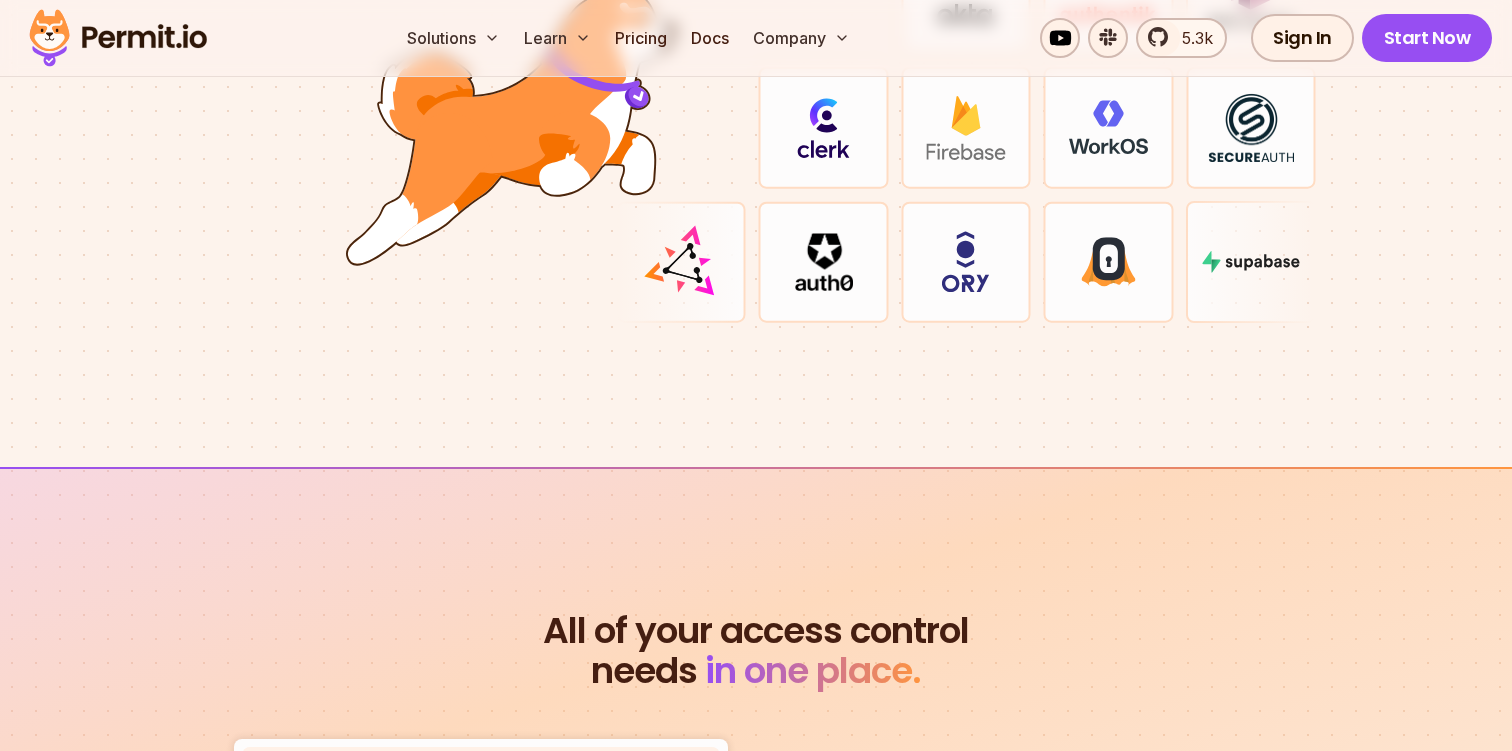 scroll, scrollTop: 5302, scrollLeft: 0, axis: vertical 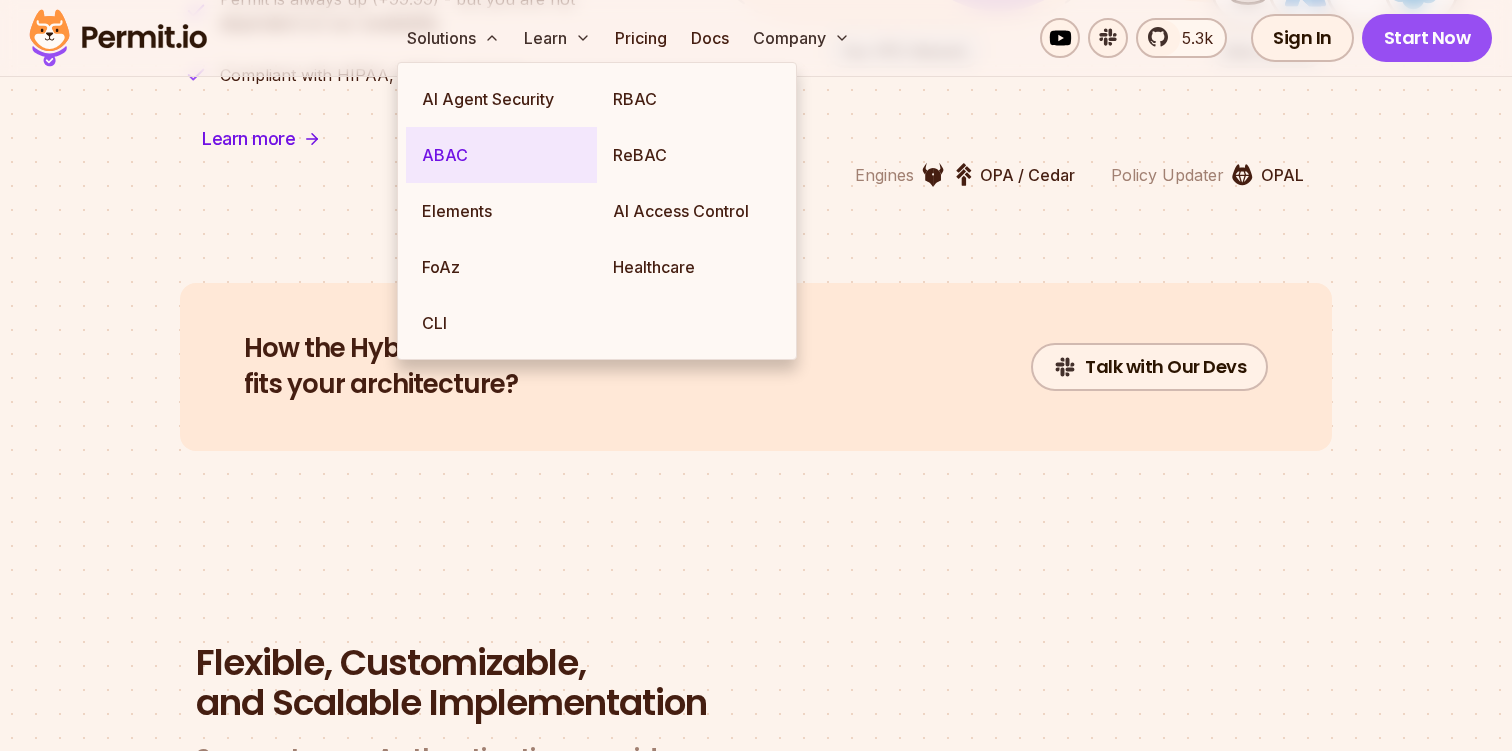 click on "ABAC" at bounding box center [501, 155] 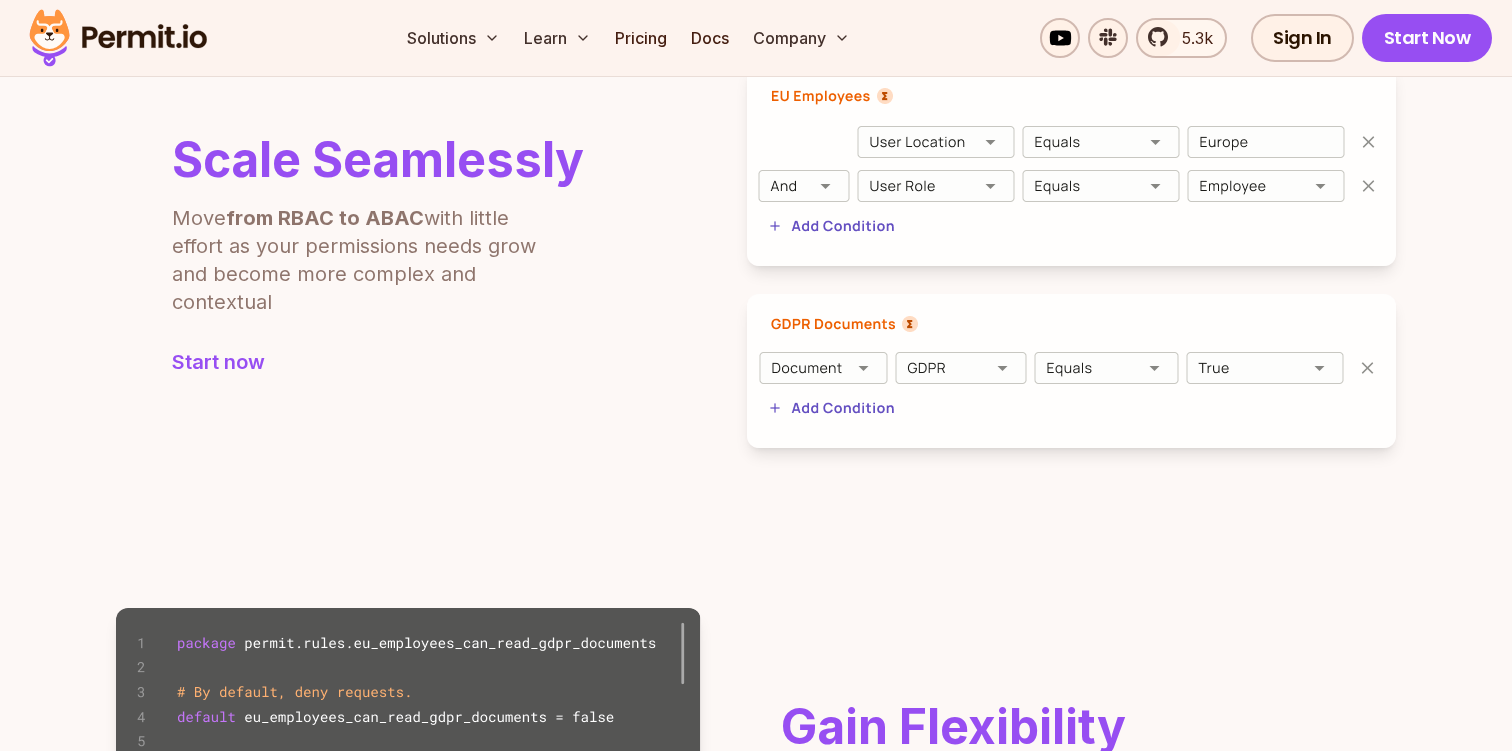 scroll, scrollTop: 0, scrollLeft: 0, axis: both 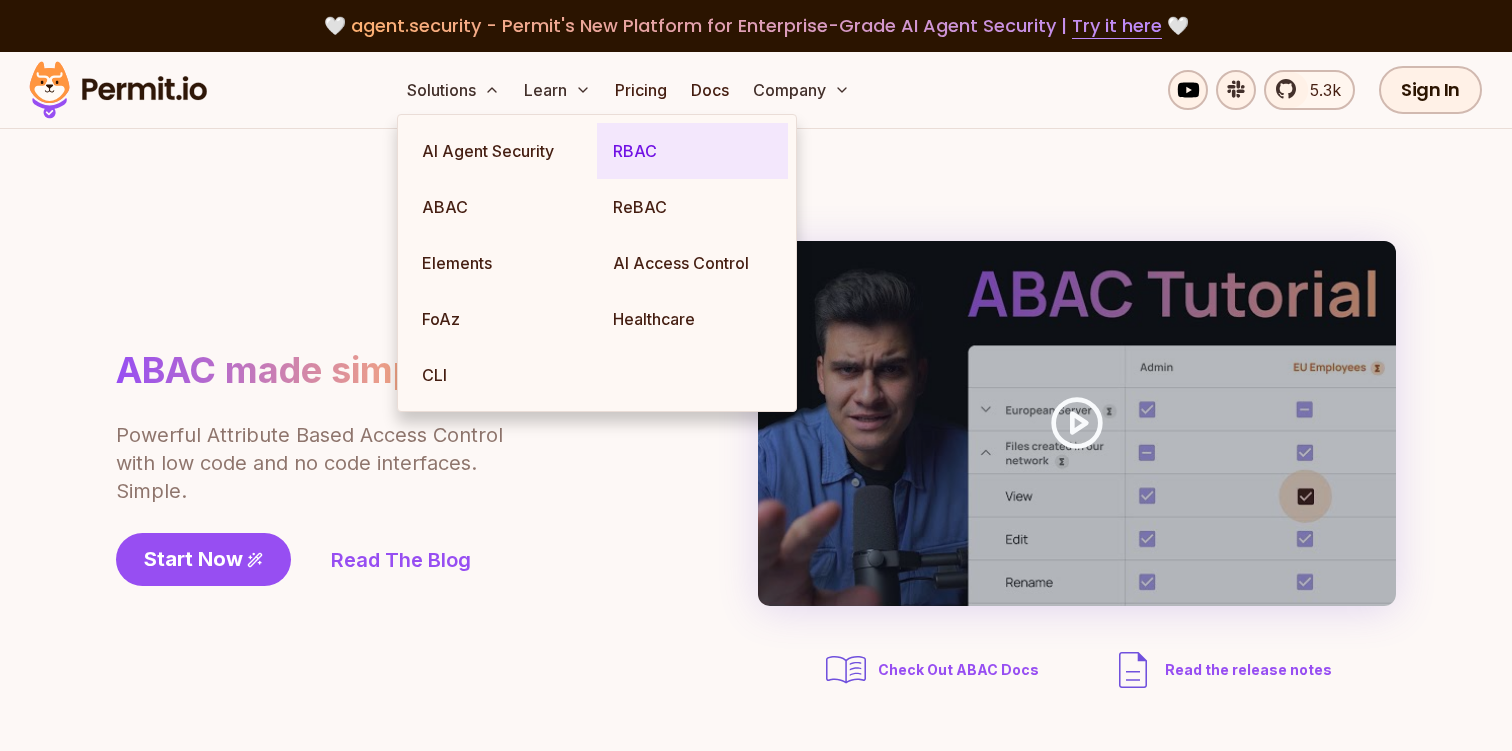 click on "RBAC" at bounding box center (692, 151) 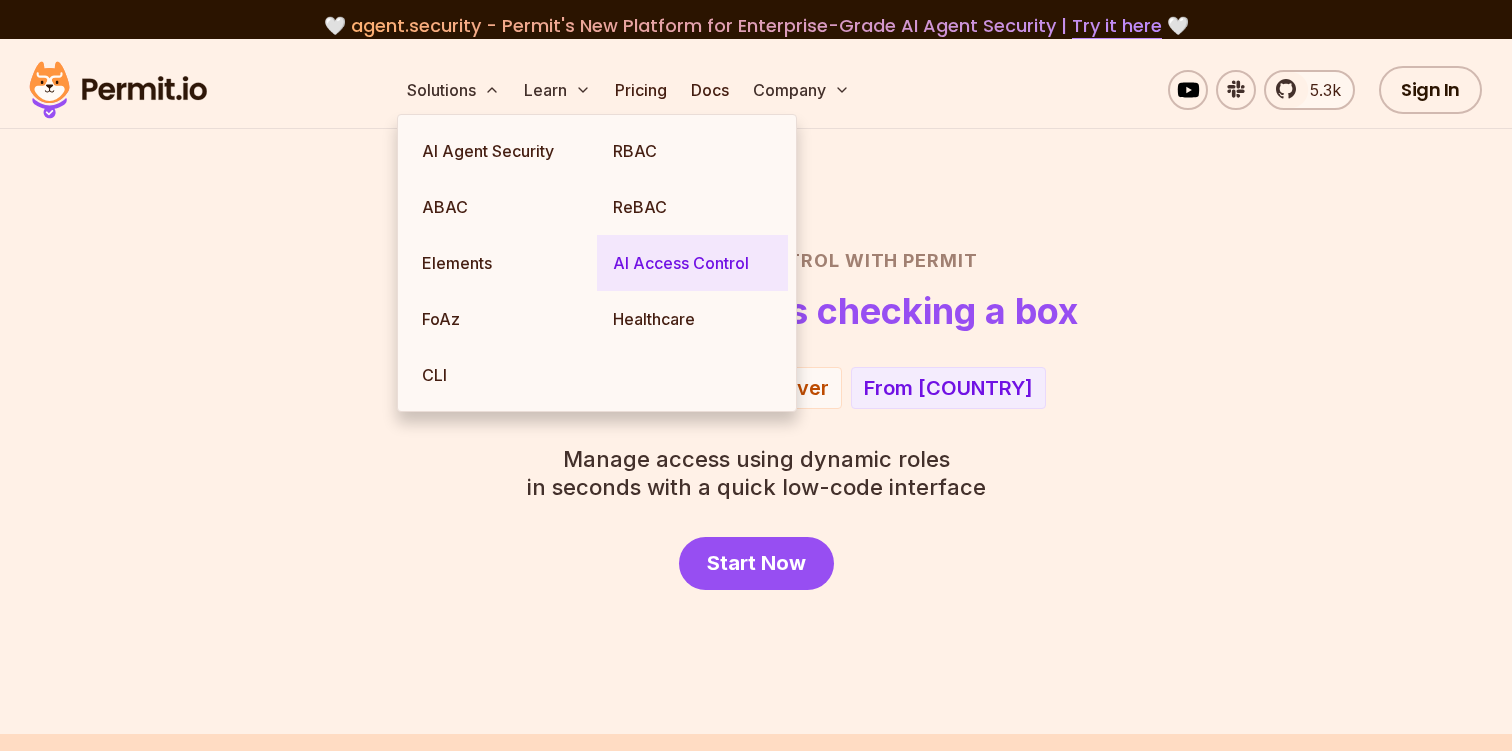 click on "AI Access Control" at bounding box center (692, 263) 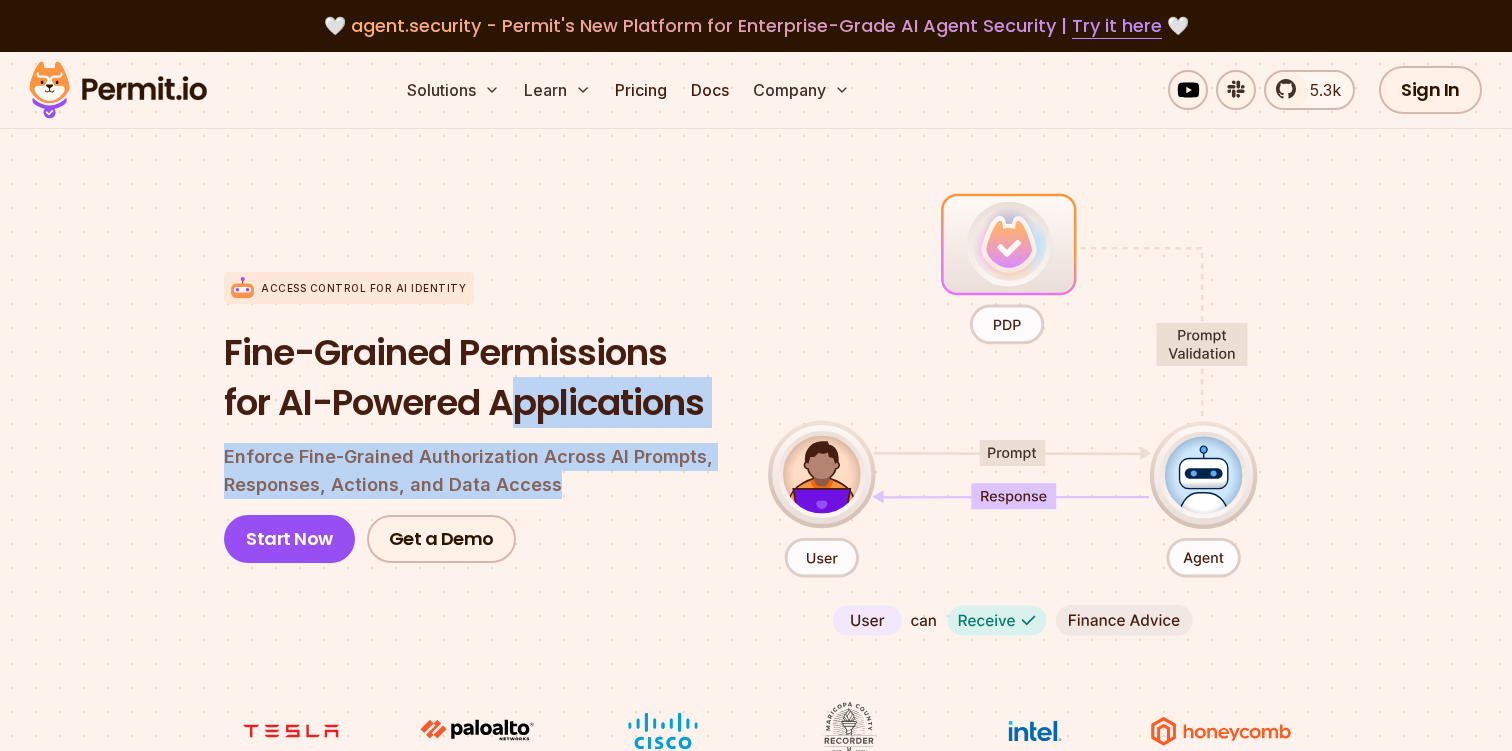 drag, startPoint x: 526, startPoint y: 411, endPoint x: 597, endPoint y: 498, distance: 112.29426 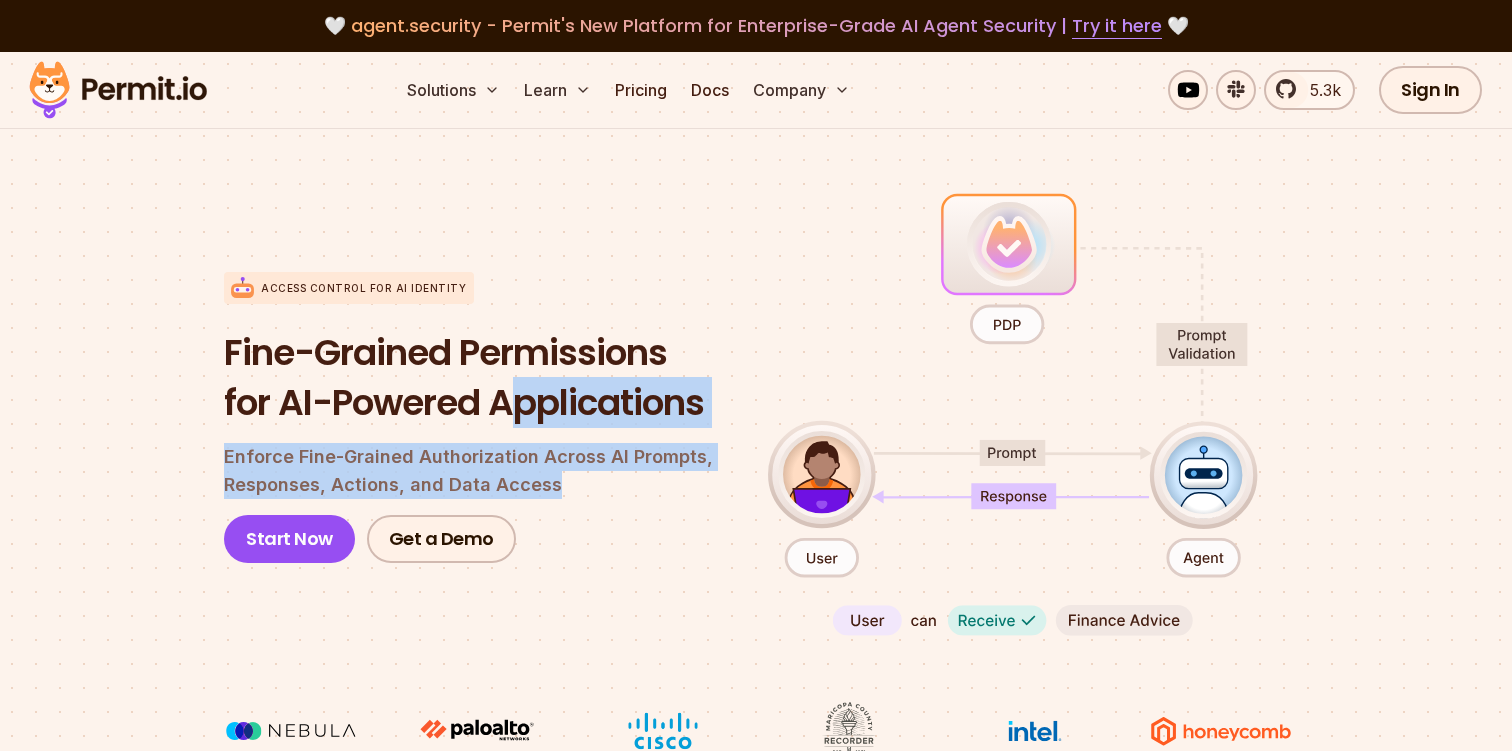 click on "Enforce Fine-Grained Authorization Across AI Prompts, Responses, Actions, and Data Access" at bounding box center (480, 471) 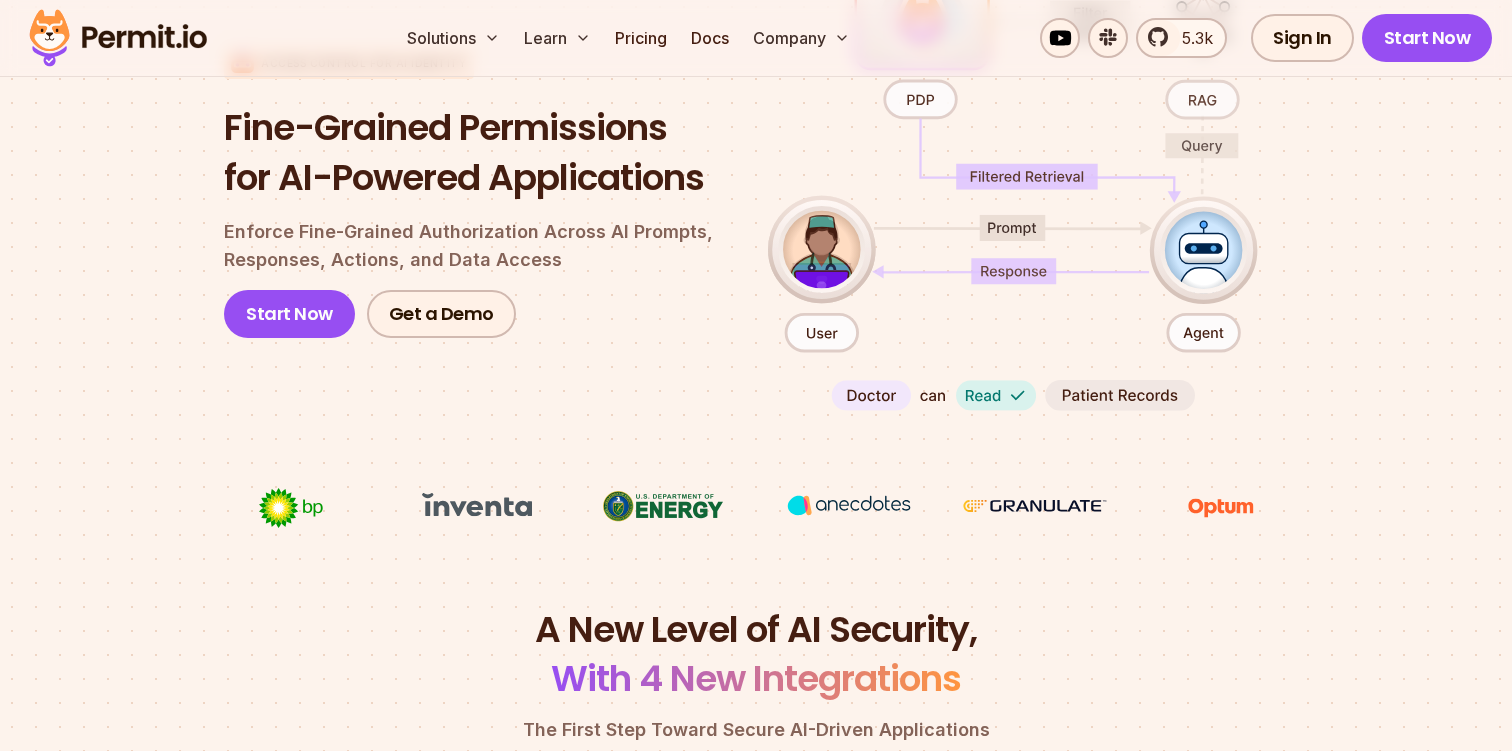 scroll, scrollTop: 0, scrollLeft: 0, axis: both 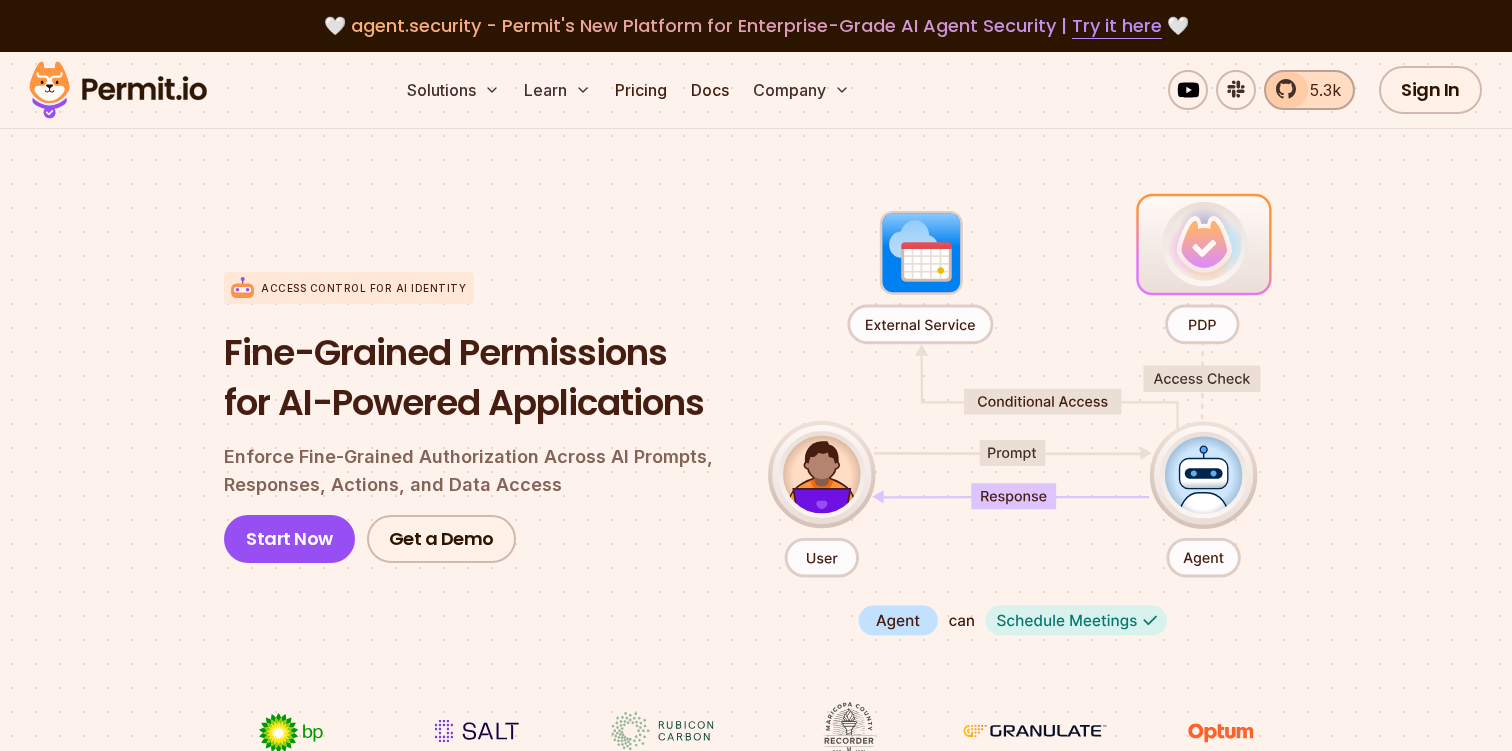 click on "5.3k" at bounding box center [1319, 90] 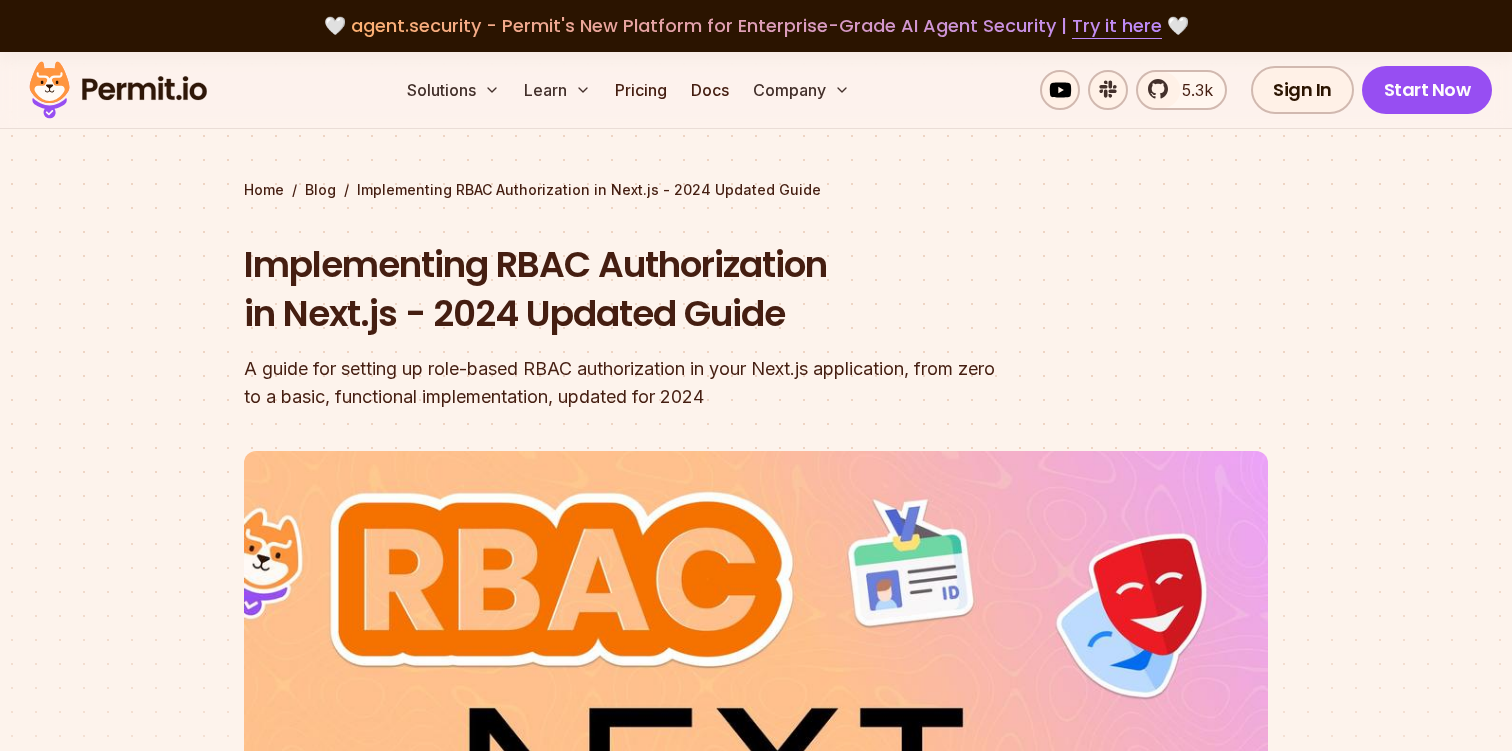 scroll, scrollTop: 660, scrollLeft: 0, axis: vertical 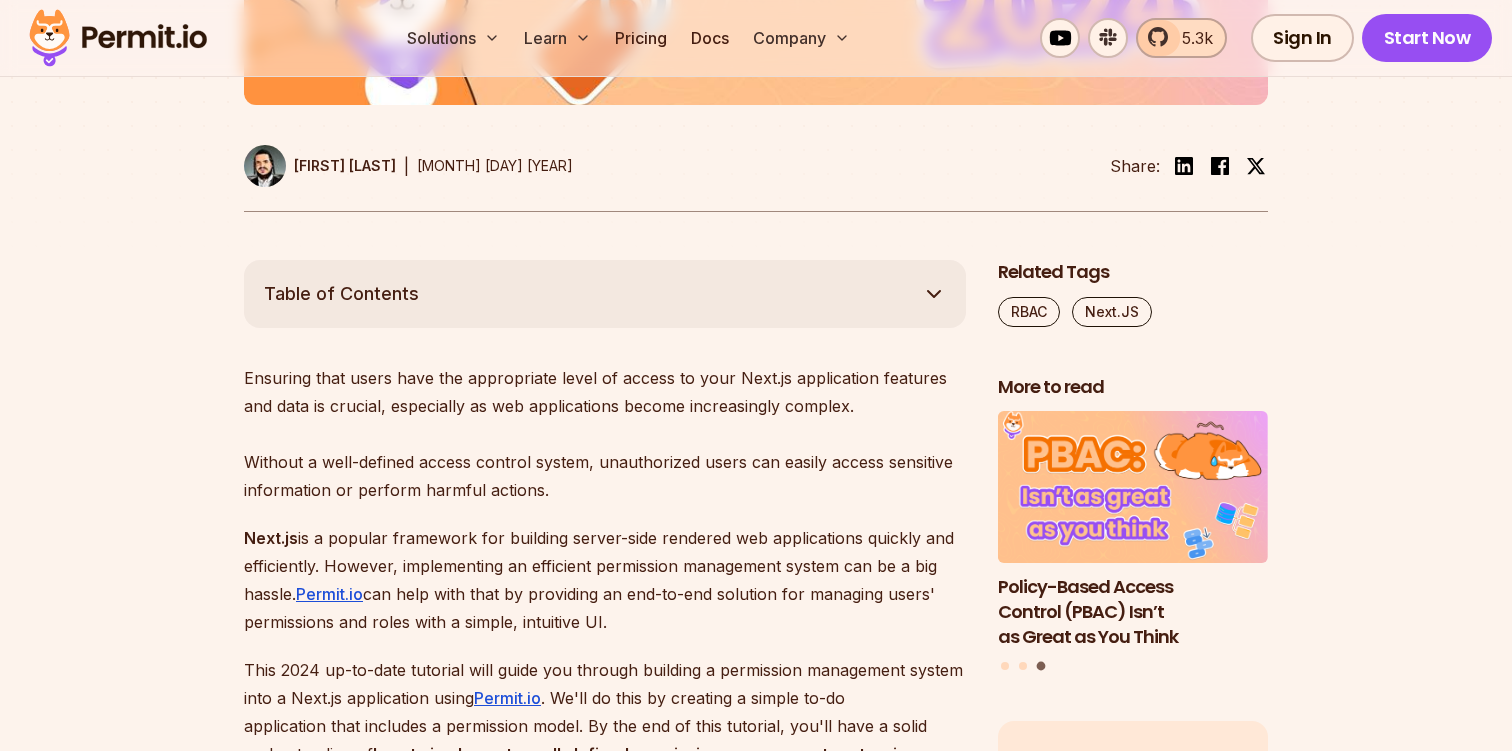 click on "5.3k" at bounding box center [1181, 38] 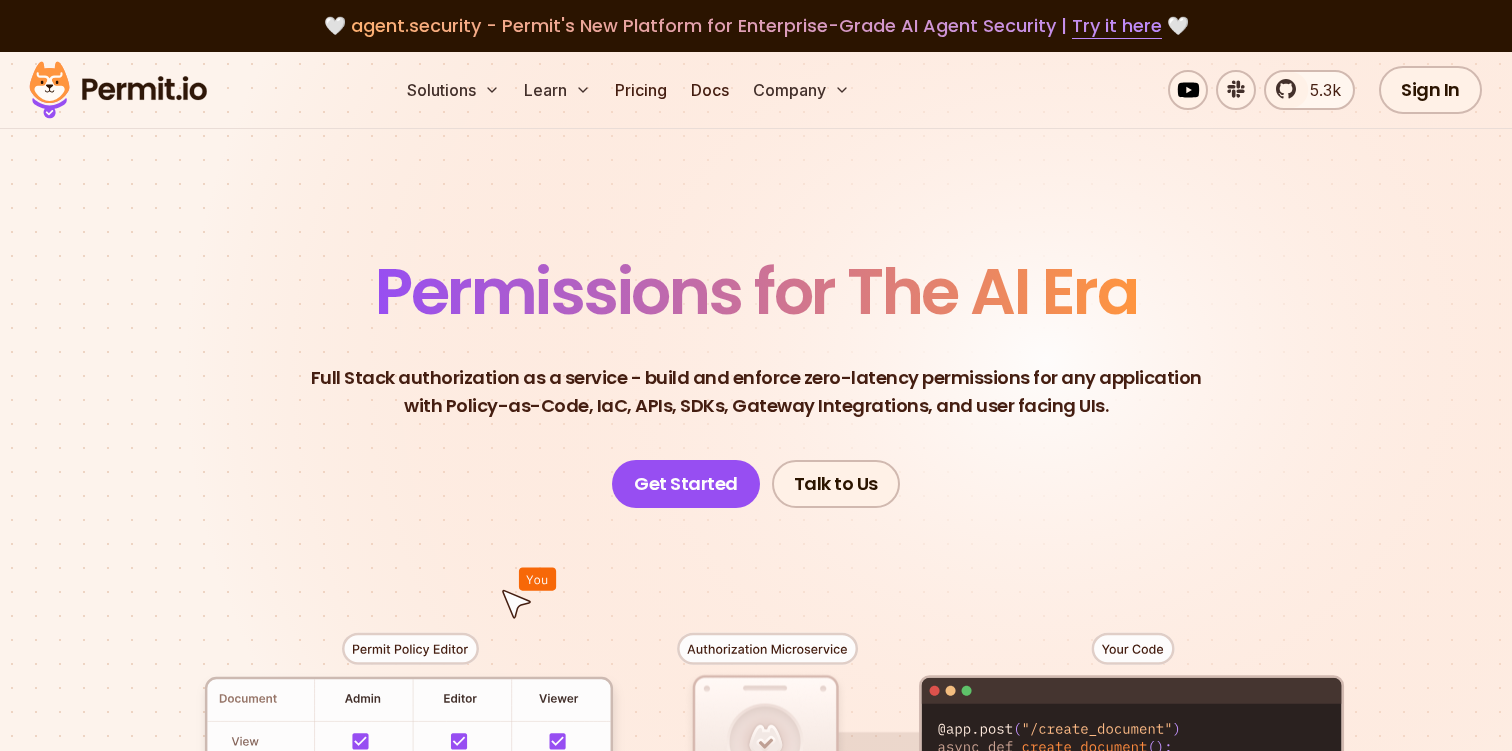 scroll, scrollTop: 0, scrollLeft: 0, axis: both 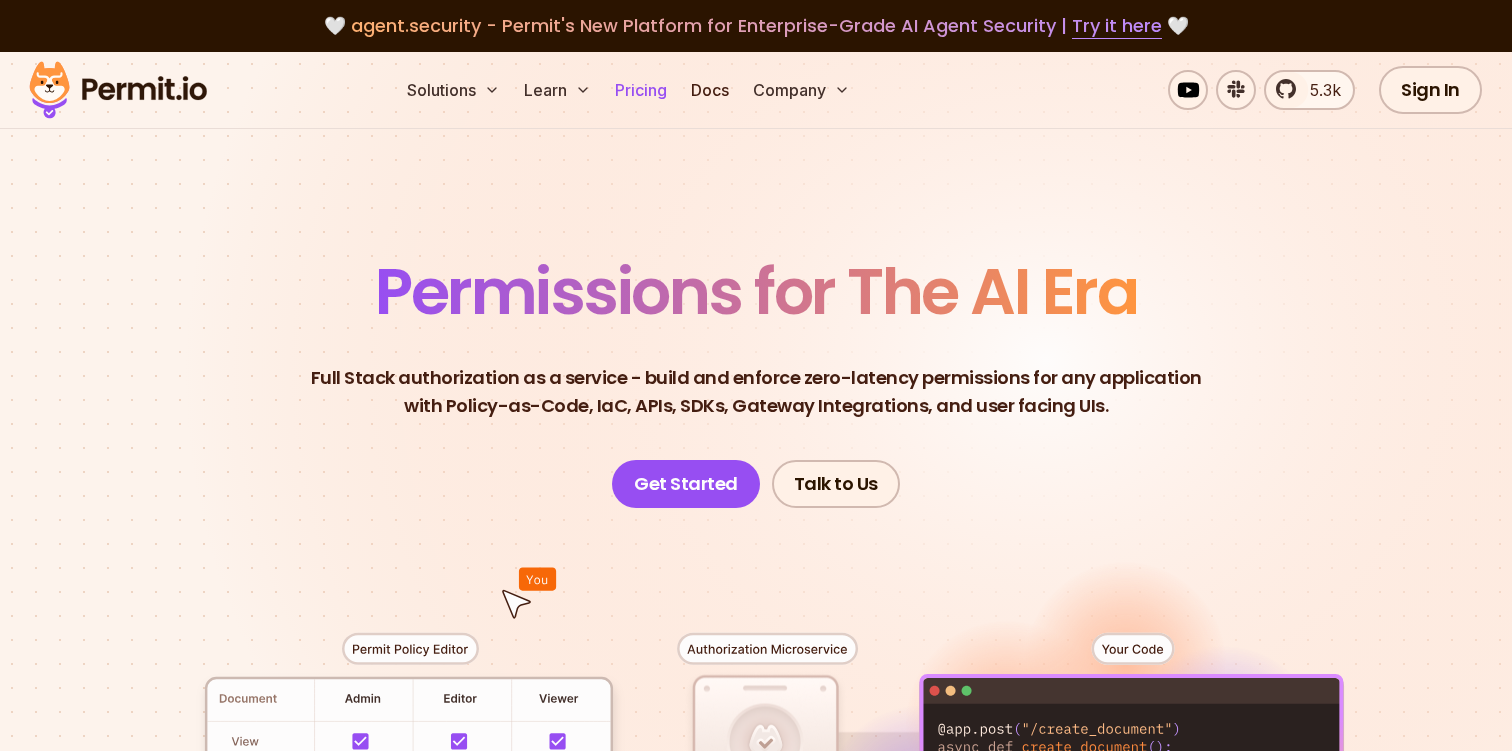 click on "Pricing" at bounding box center [641, 90] 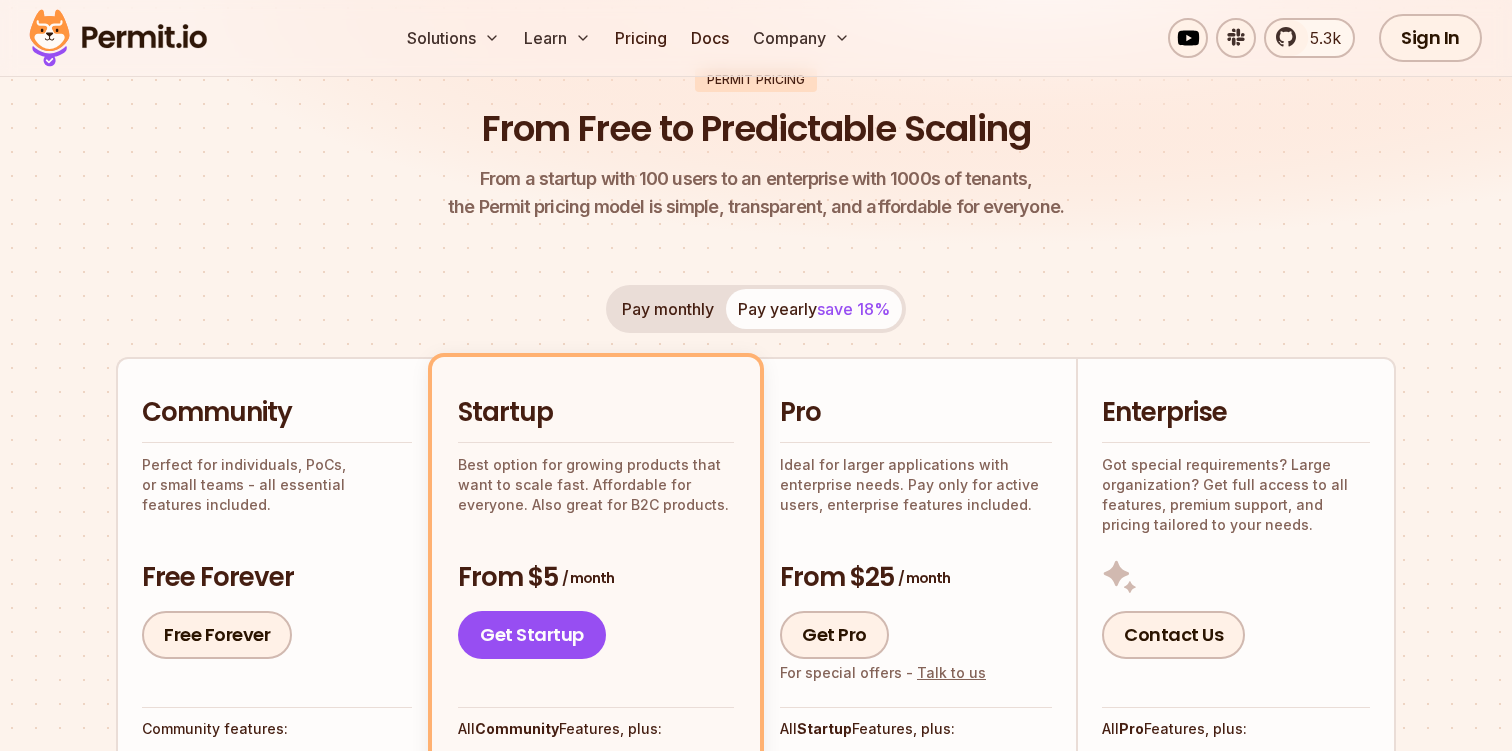 scroll, scrollTop: 95, scrollLeft: 0, axis: vertical 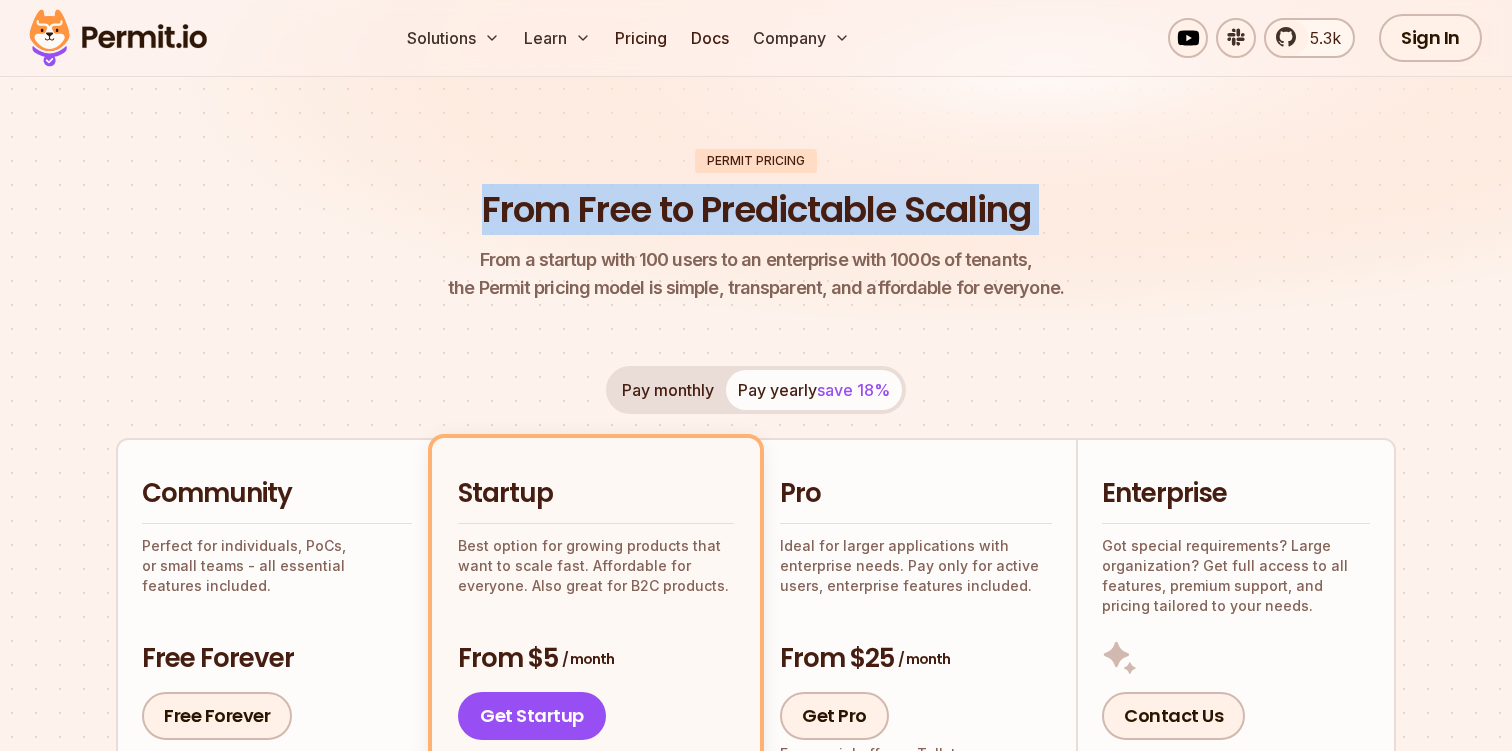 drag, startPoint x: 481, startPoint y: 207, endPoint x: 770, endPoint y: 243, distance: 291.23358 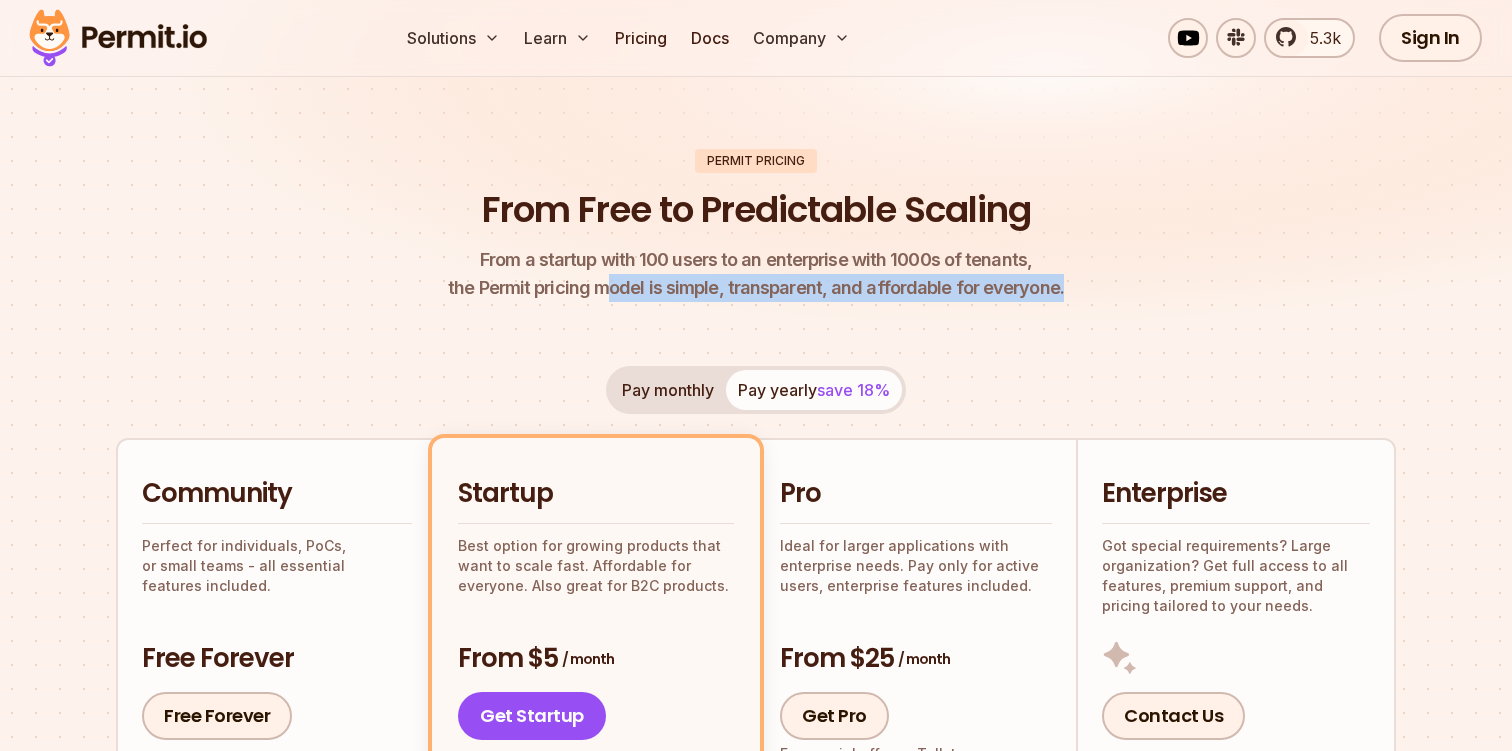 drag, startPoint x: 611, startPoint y: 281, endPoint x: 1010, endPoint y: 318, distance: 400.71185 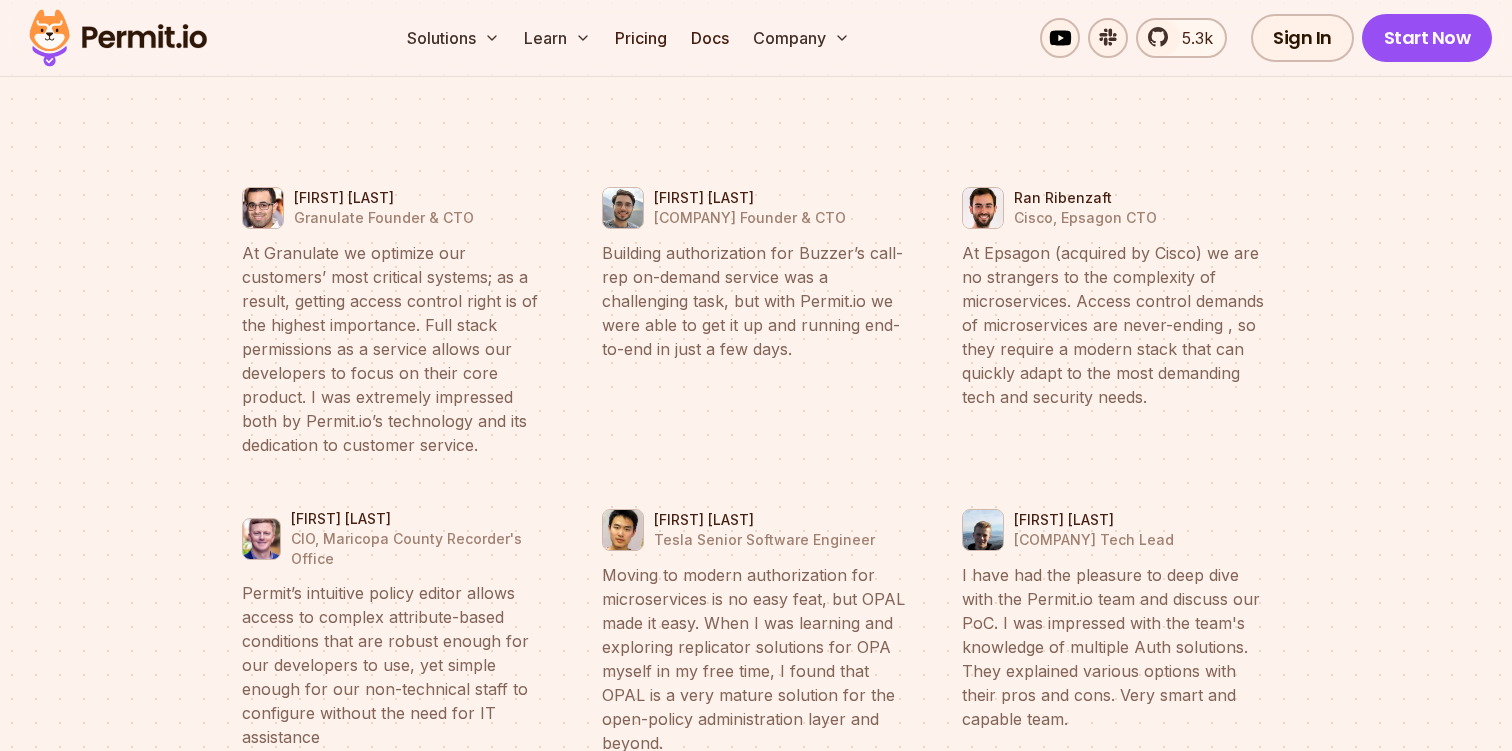 scroll, scrollTop: 7456, scrollLeft: 0, axis: vertical 